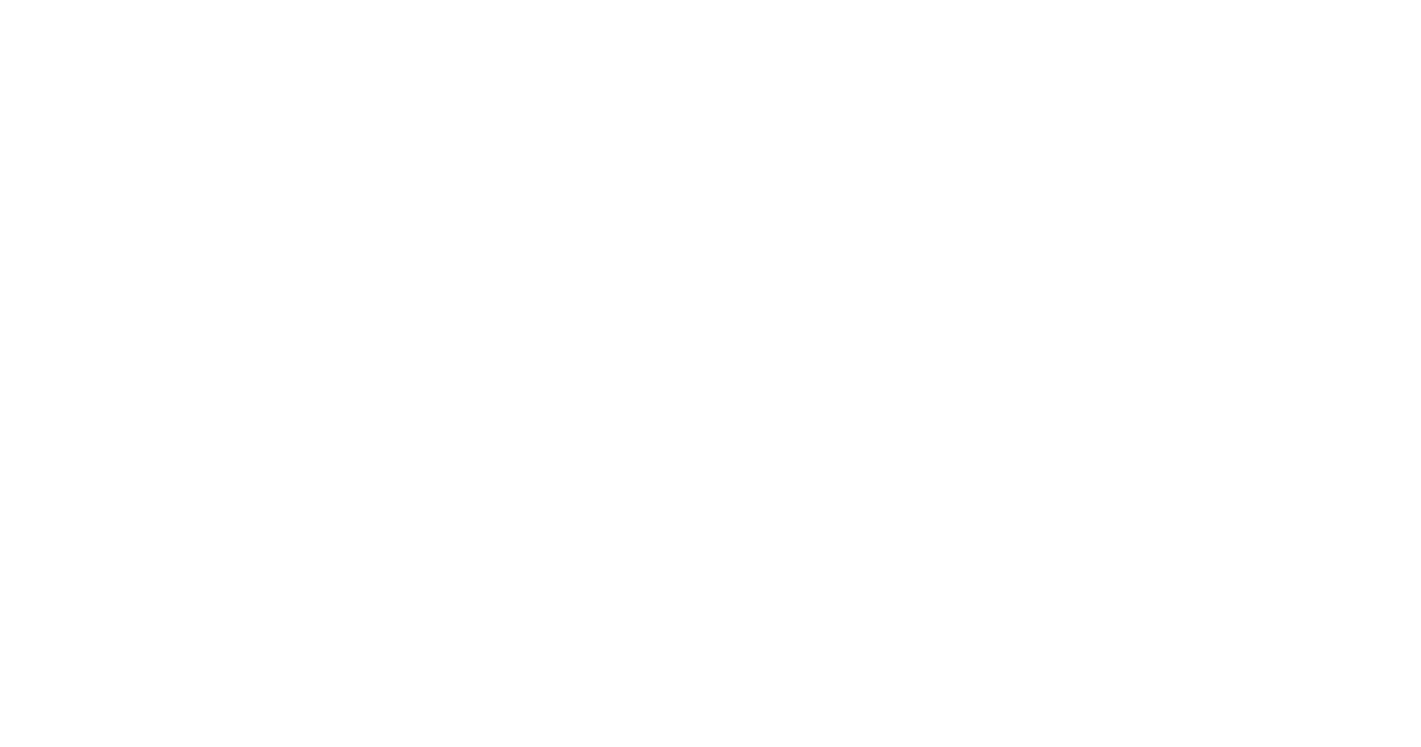 scroll, scrollTop: 0, scrollLeft: 0, axis: both 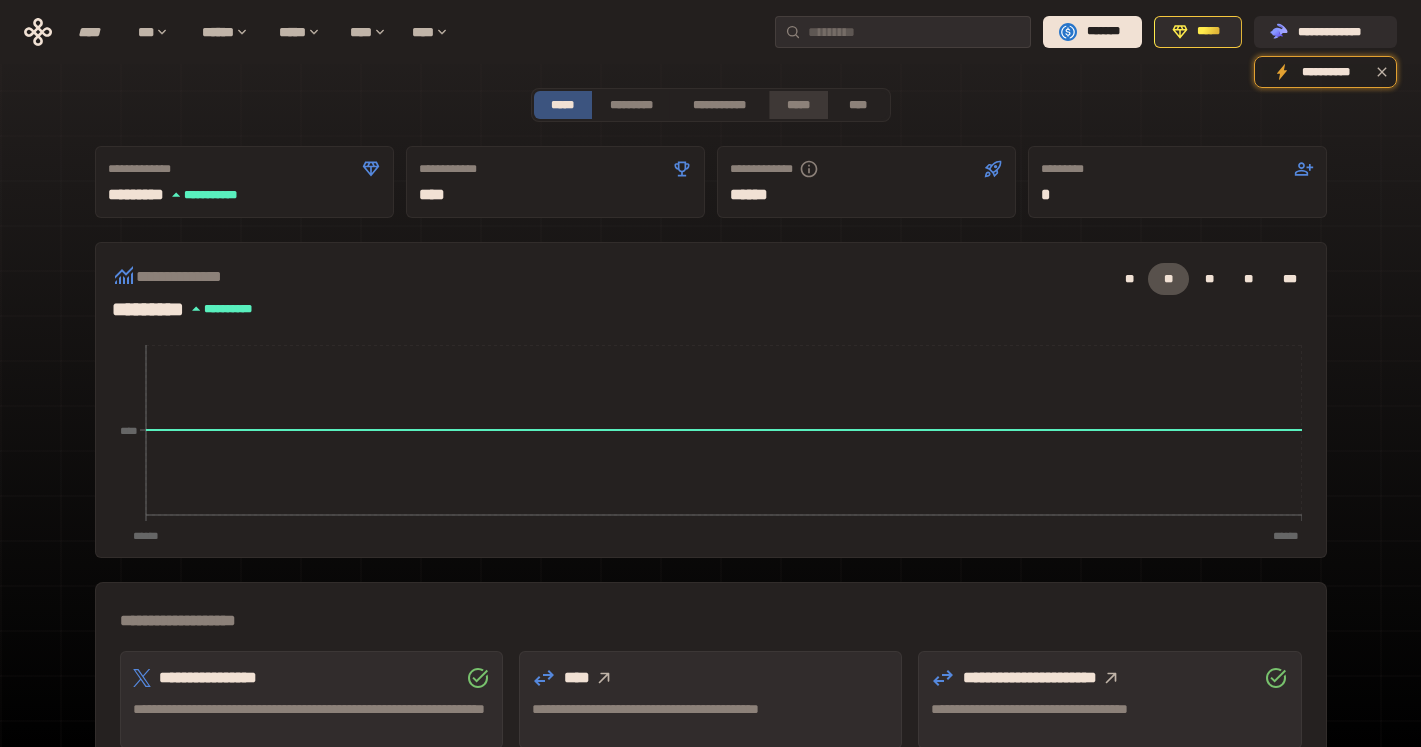 click on "*****" at bounding box center [798, 105] 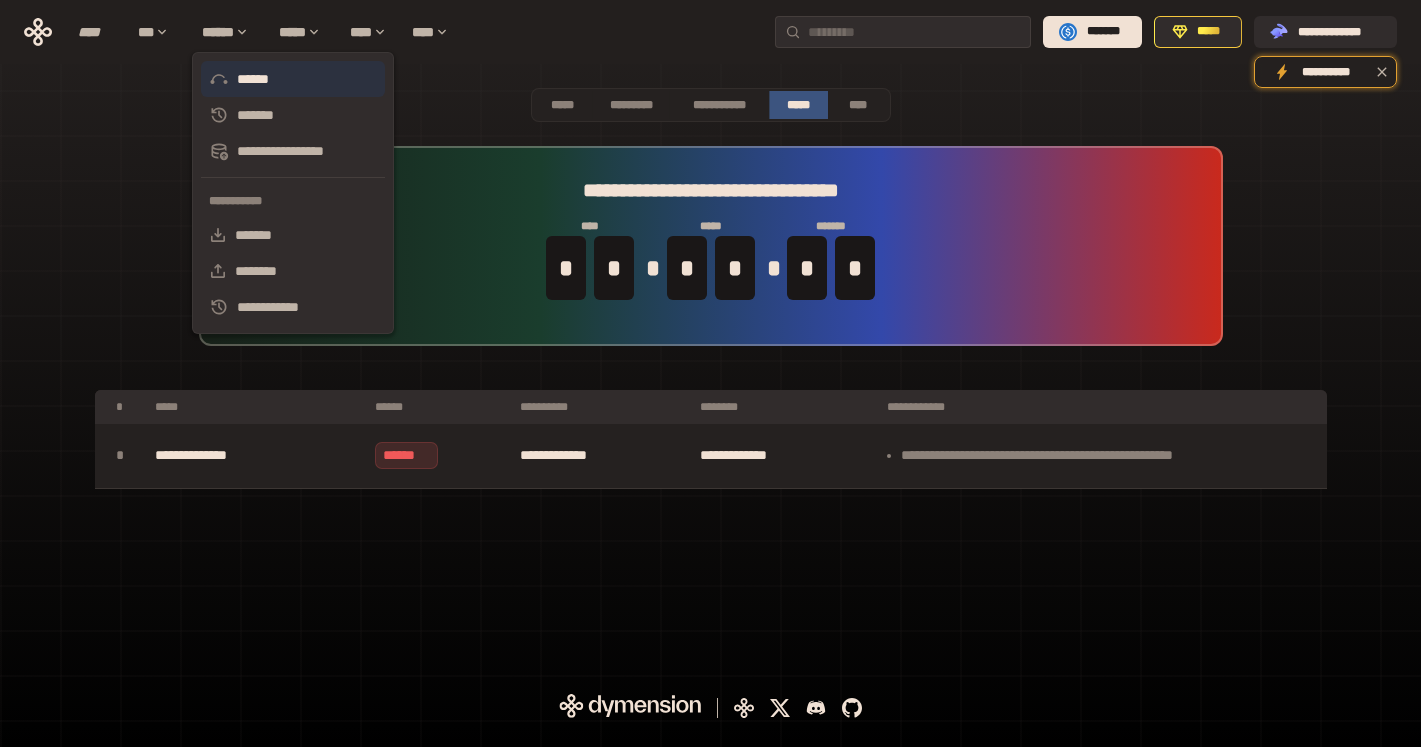 click on "******" at bounding box center [293, 79] 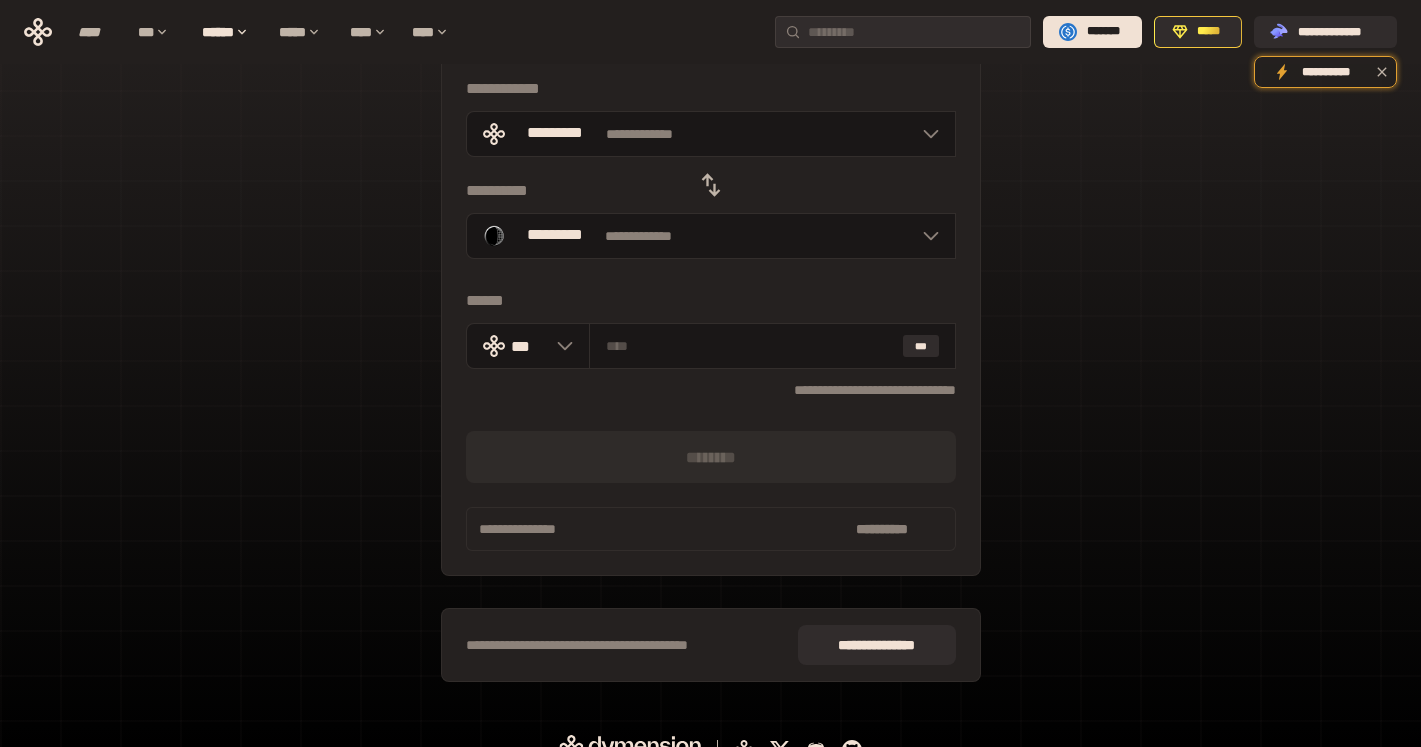 scroll, scrollTop: 59, scrollLeft: 0, axis: vertical 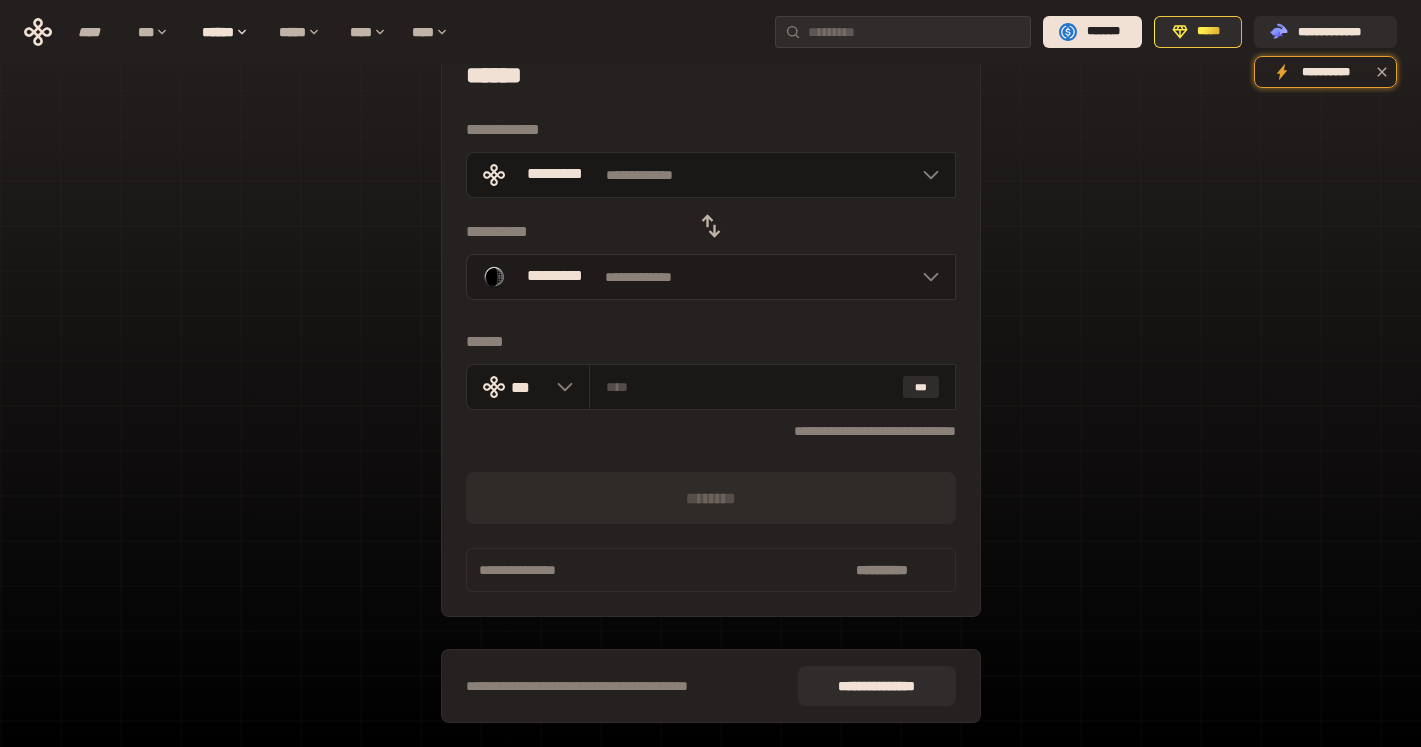 click on "**********" at bounding box center [711, 277] 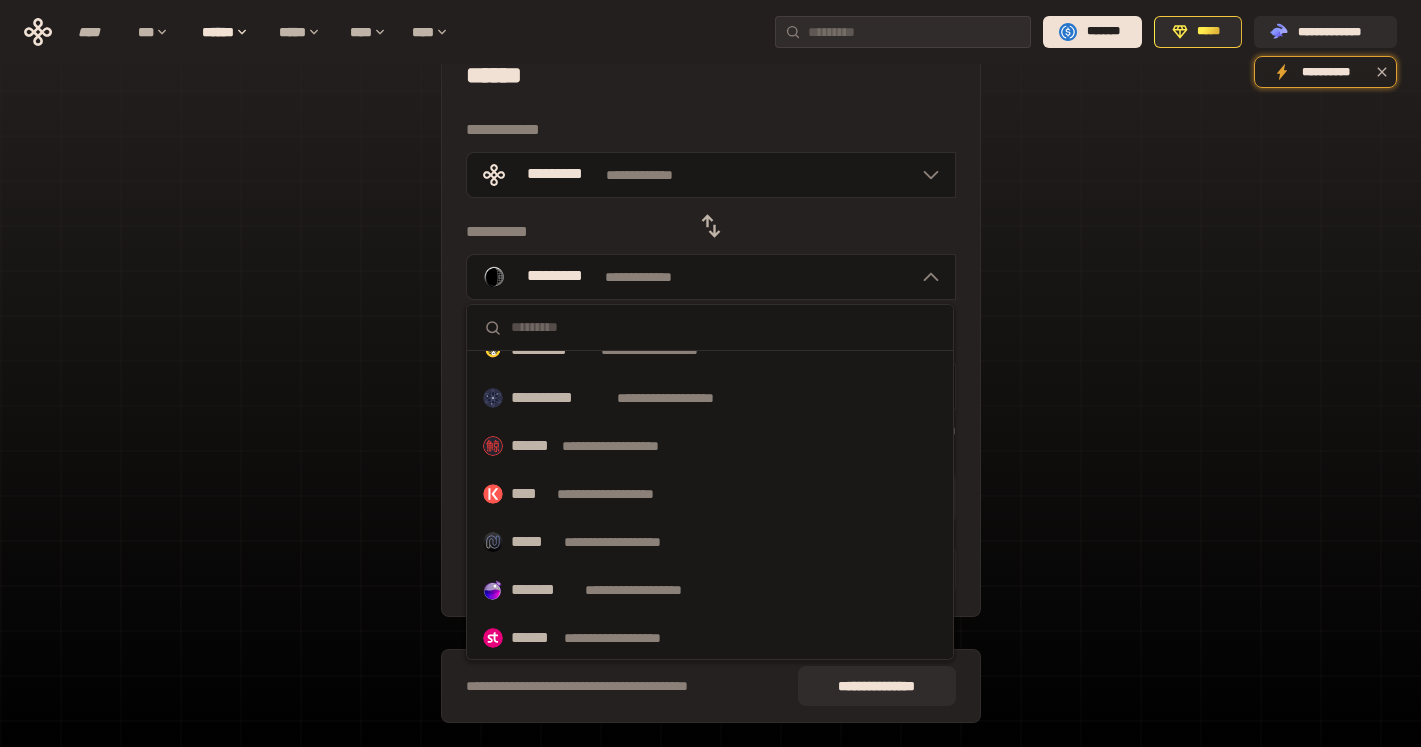 scroll, scrollTop: 556, scrollLeft: 0, axis: vertical 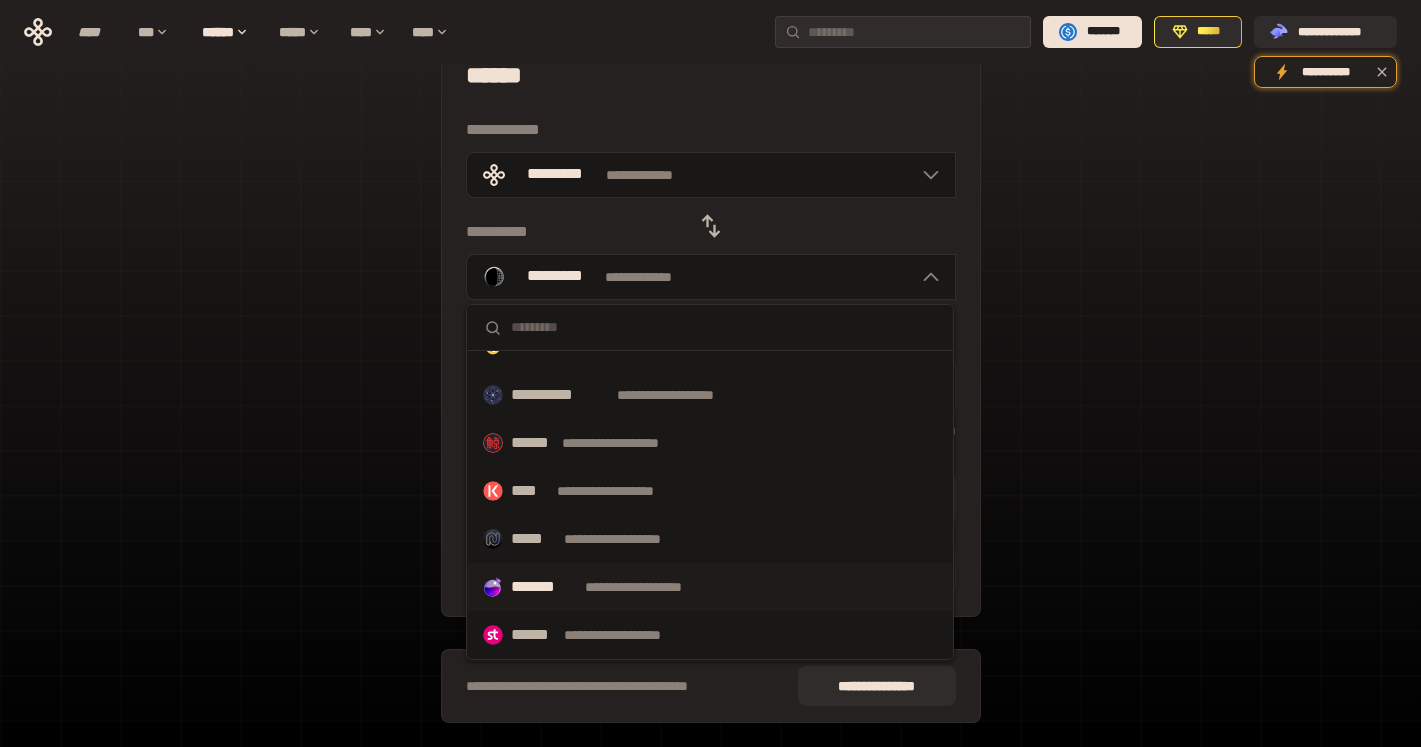 click at bounding box center (493, 587) 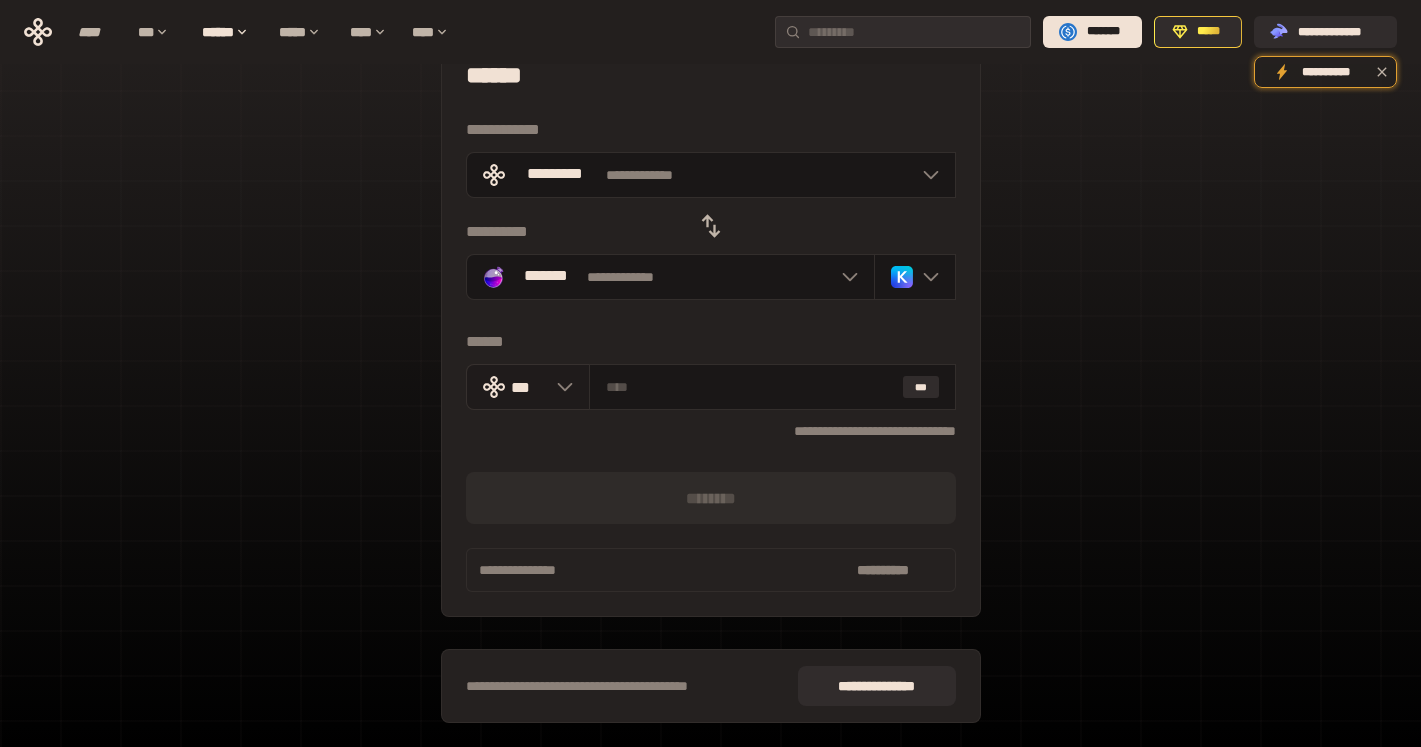 click 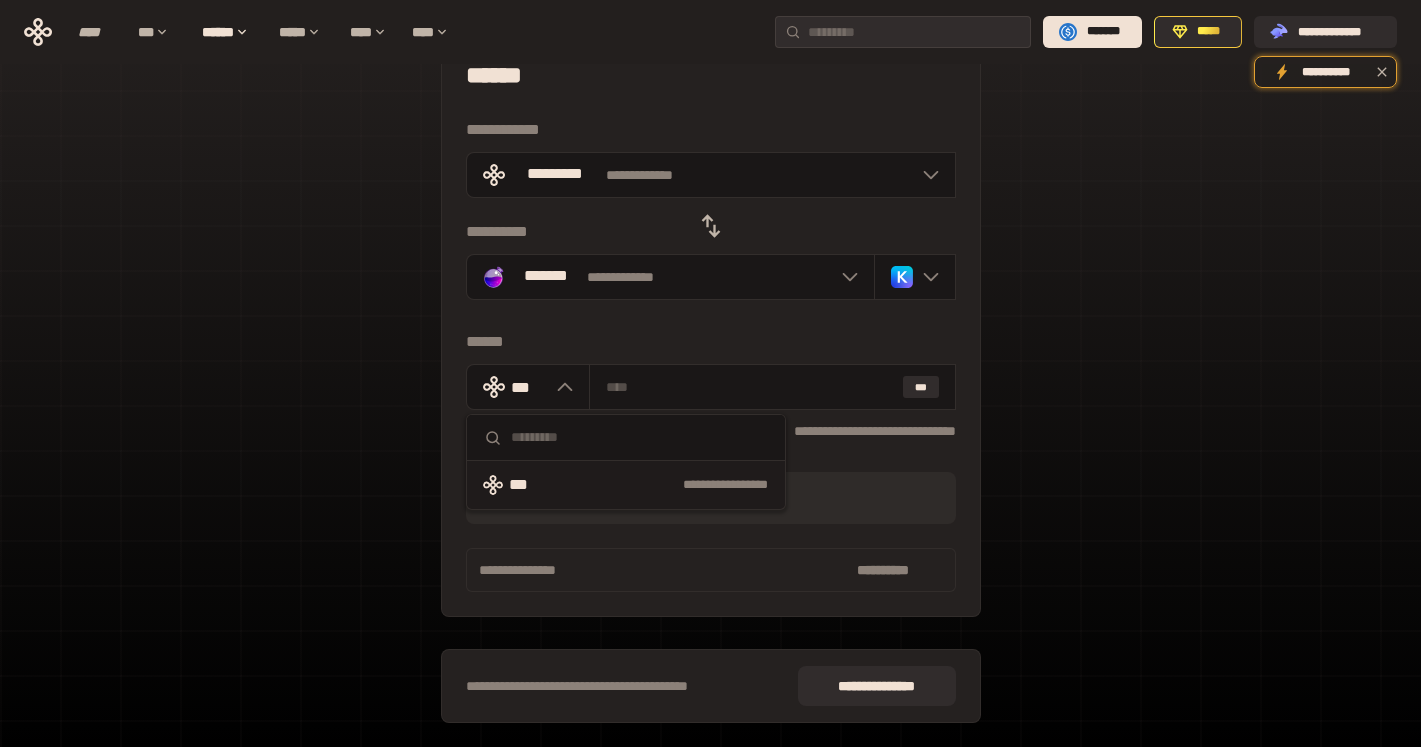 click on "[FIRST] [LAST] [COMPANY] [PRODUCT] [SERVICE] [STATE] [WEBSITE] [PHONE] [EMAIL] [ADDRESS] [CITY] [STATE] [ZIP] [COUNTRY]" at bounding box center [710, 386] 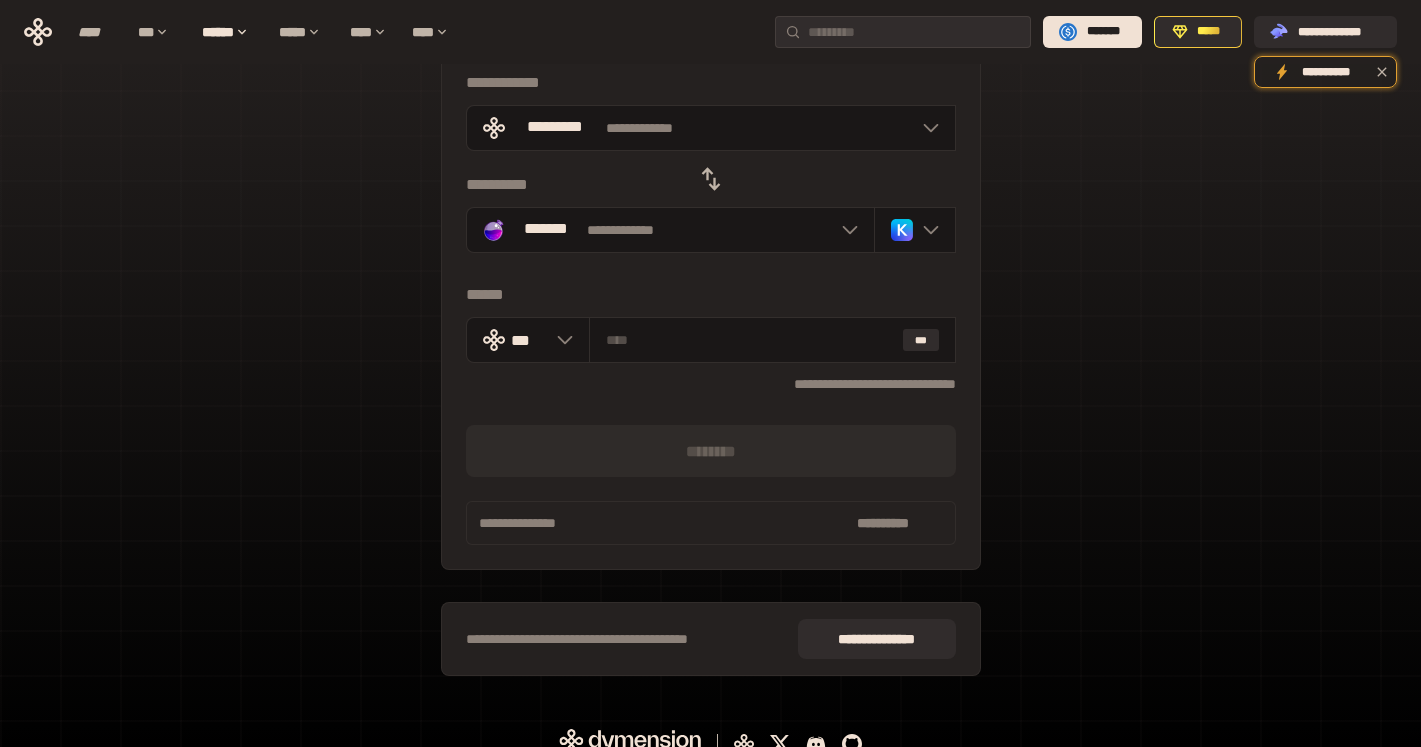 scroll, scrollTop: 127, scrollLeft: 0, axis: vertical 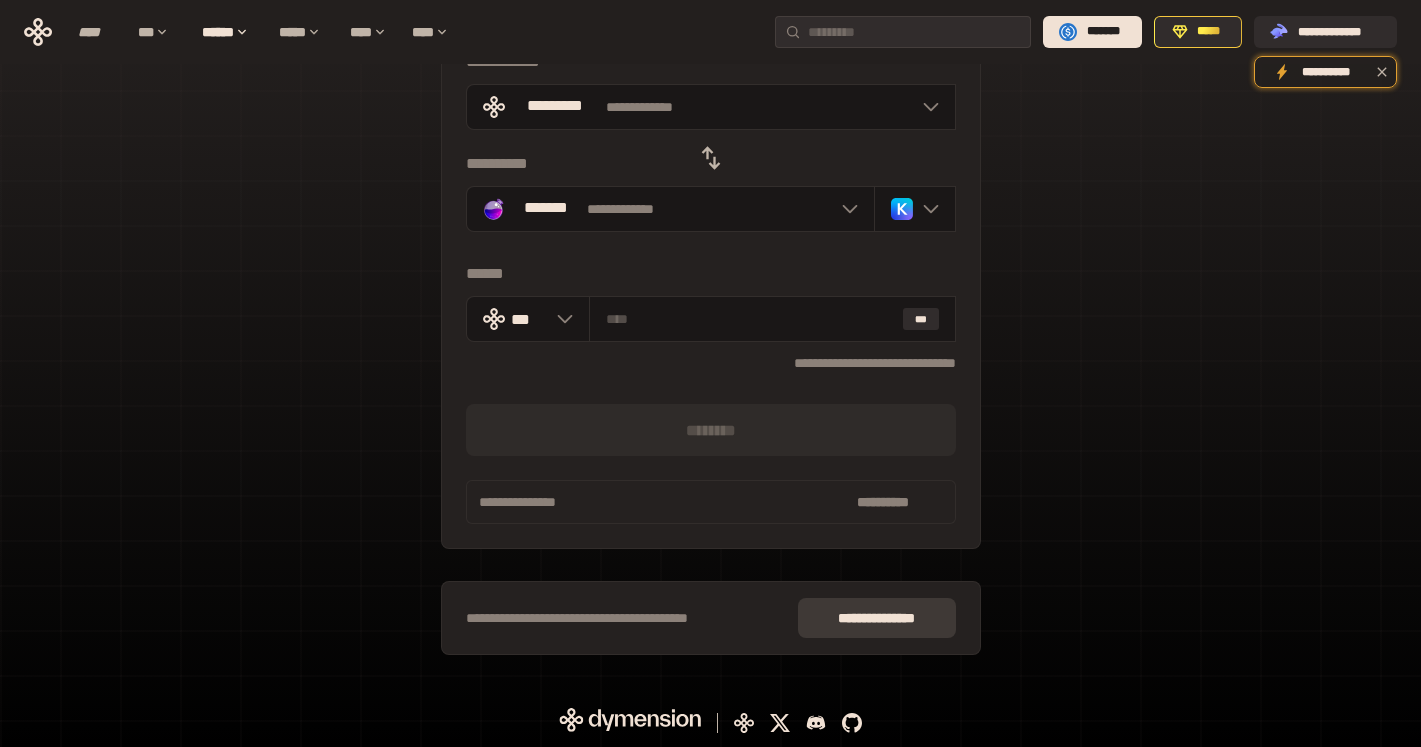 click on "**** **** * ***" at bounding box center [877, 618] 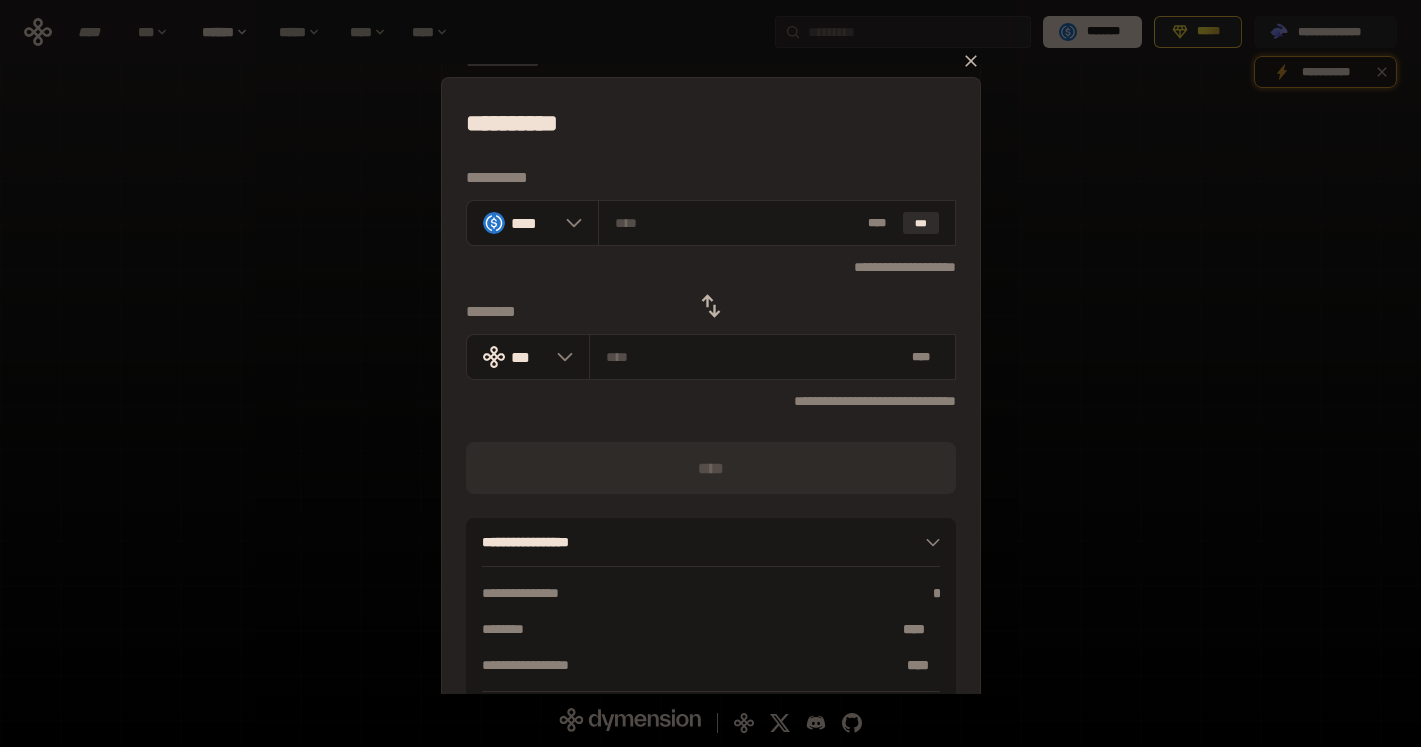 click 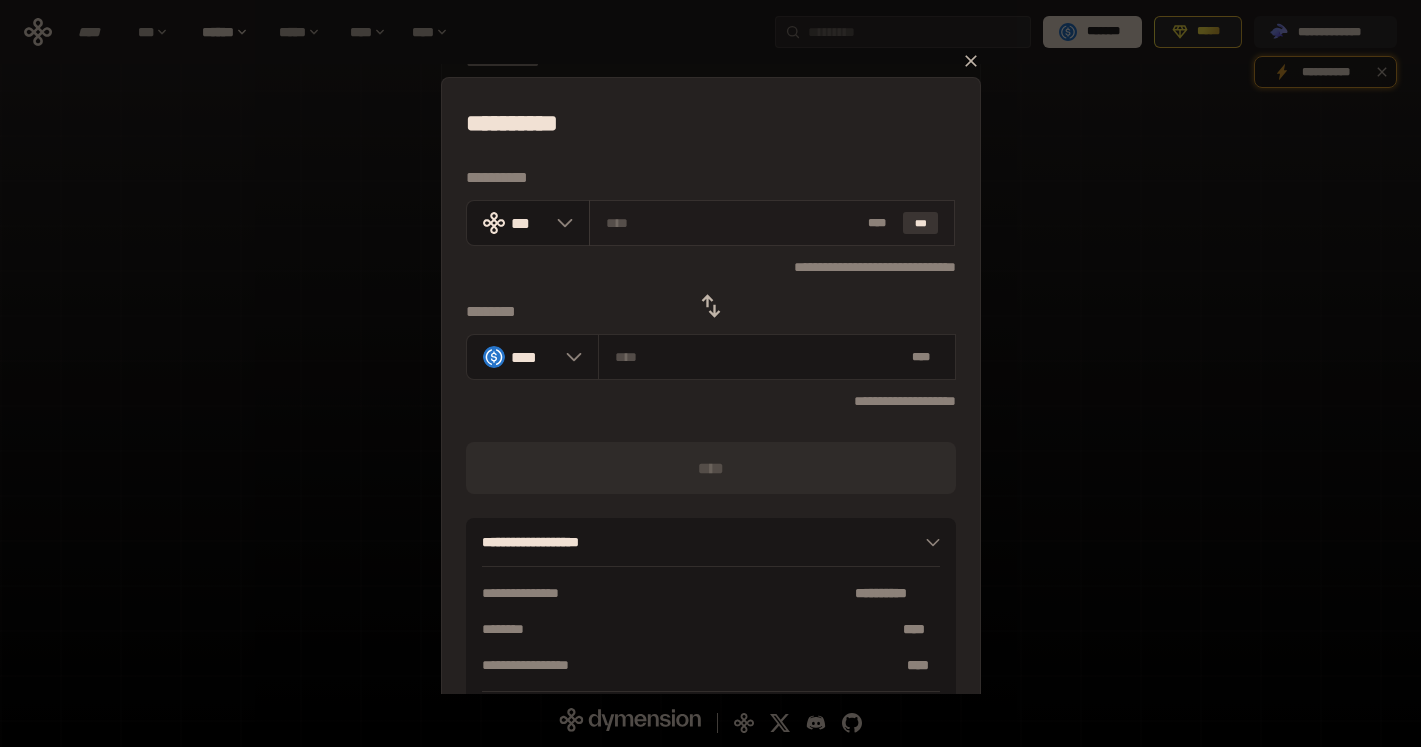 click on "***" at bounding box center (921, 223) 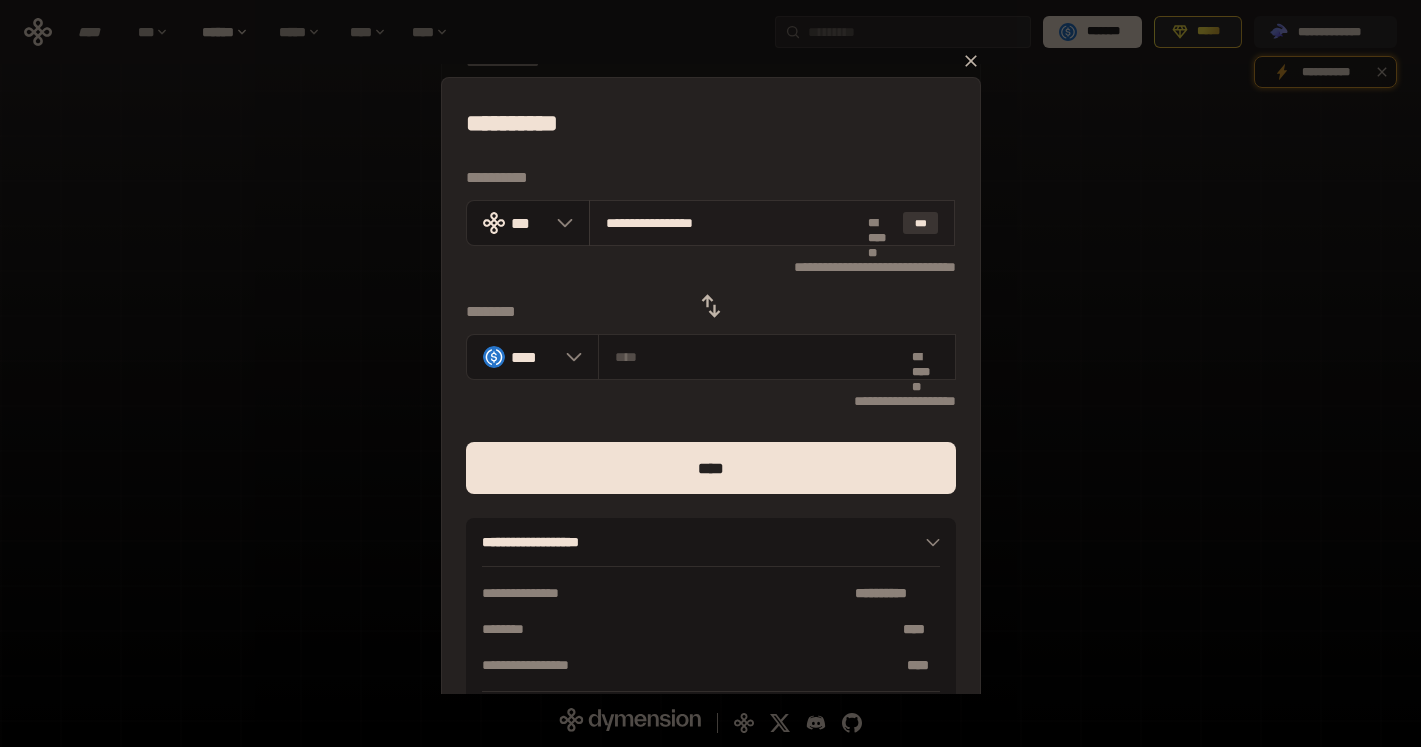 type on "**********" 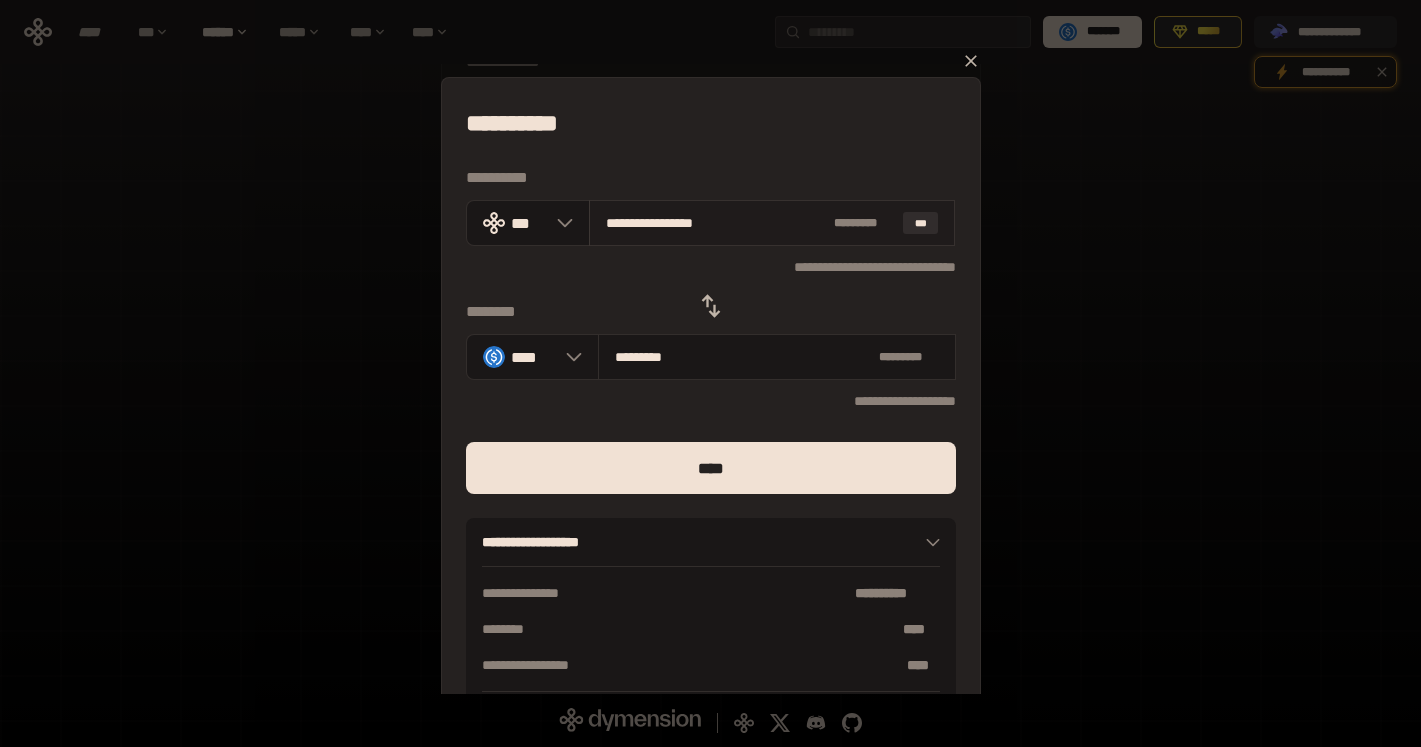 click on "**********" at bounding box center [716, 223] 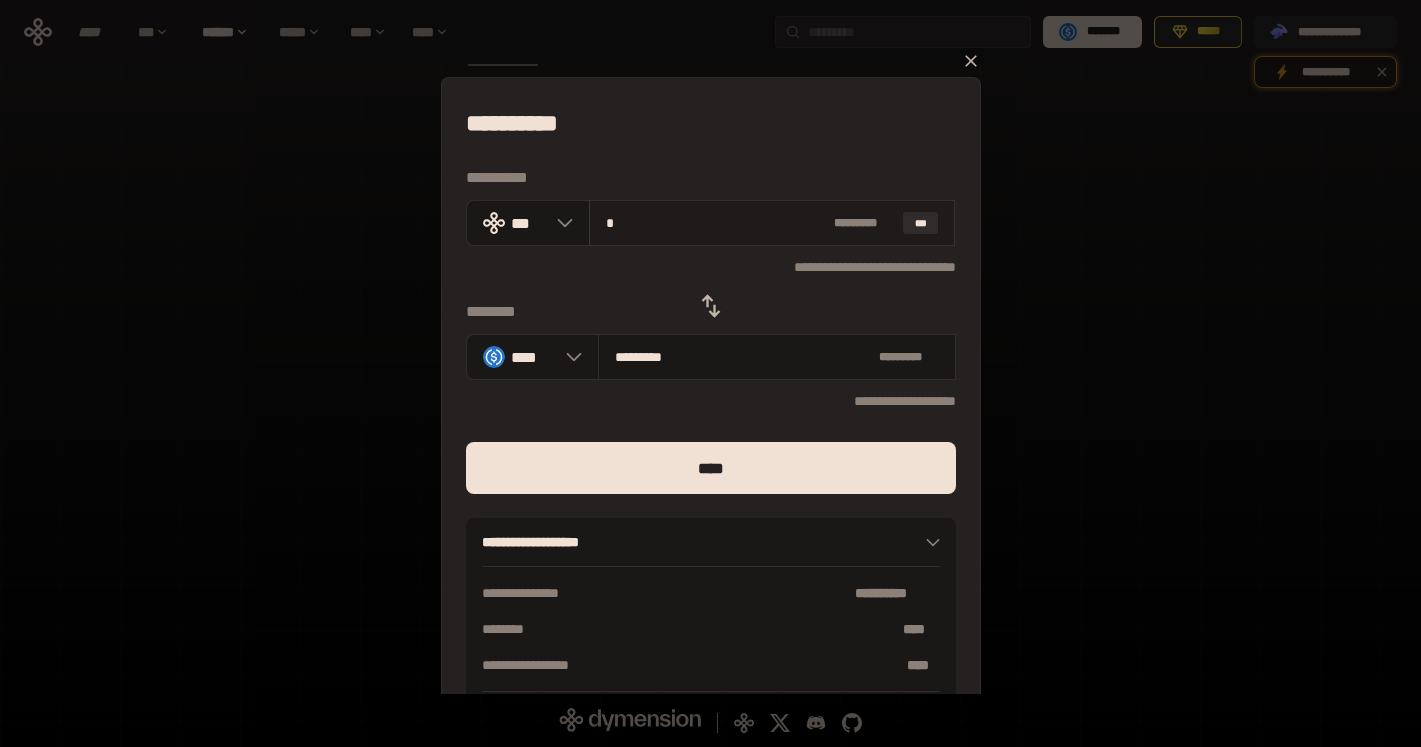 type on "********" 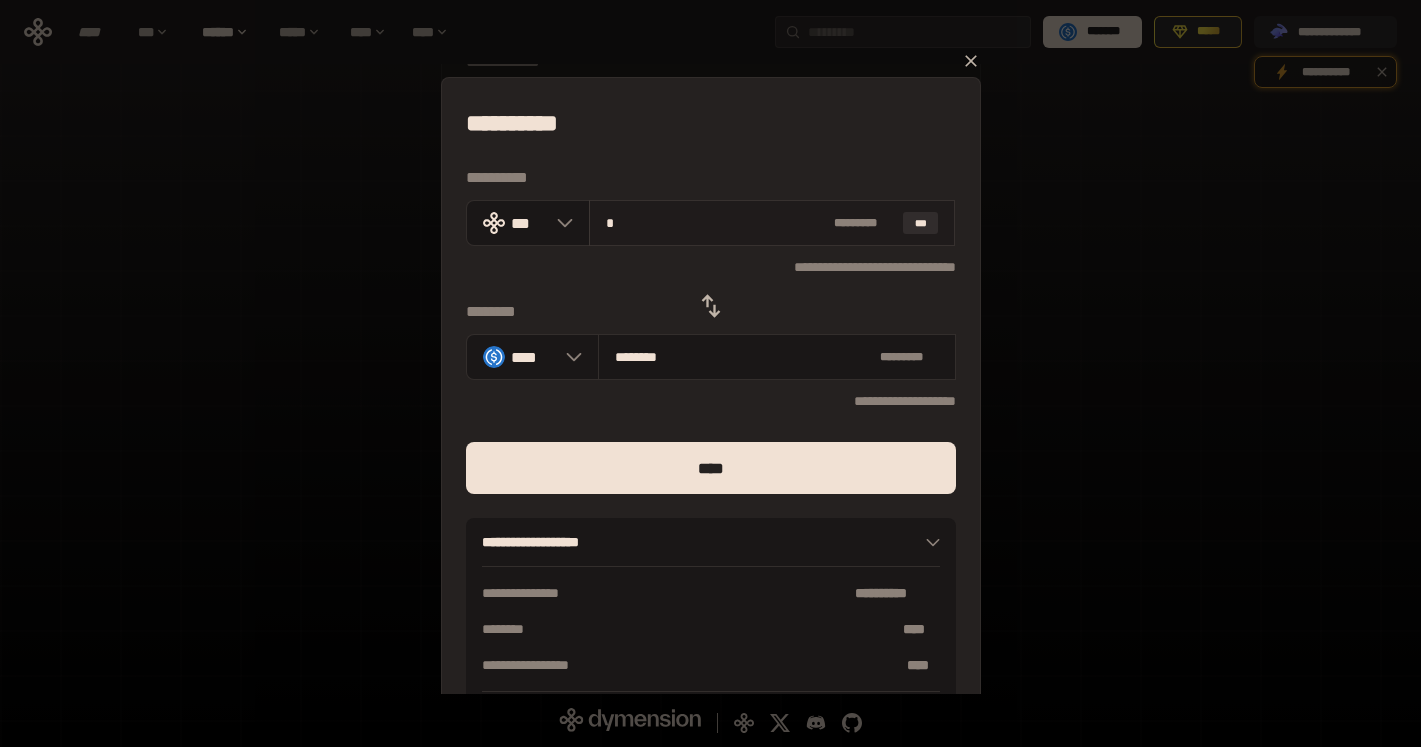 type on "**" 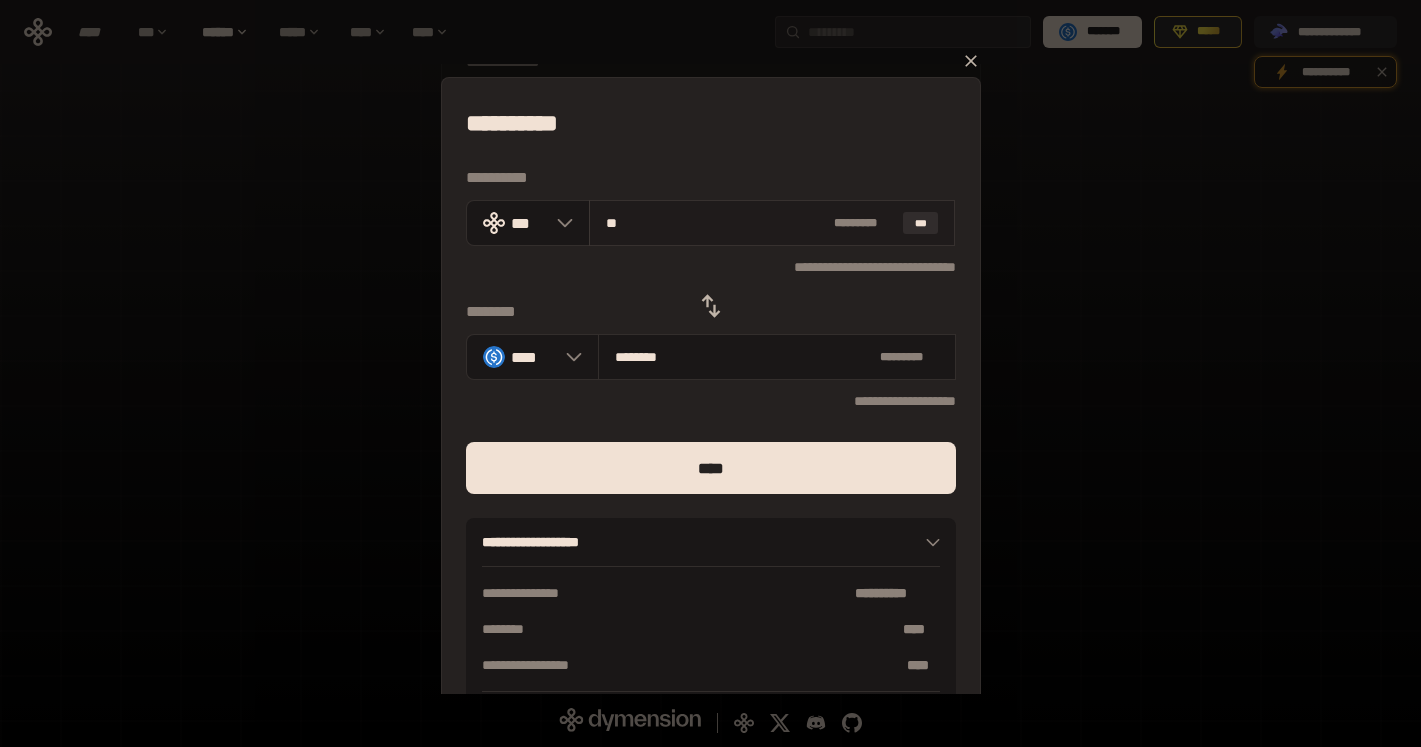 type on "********" 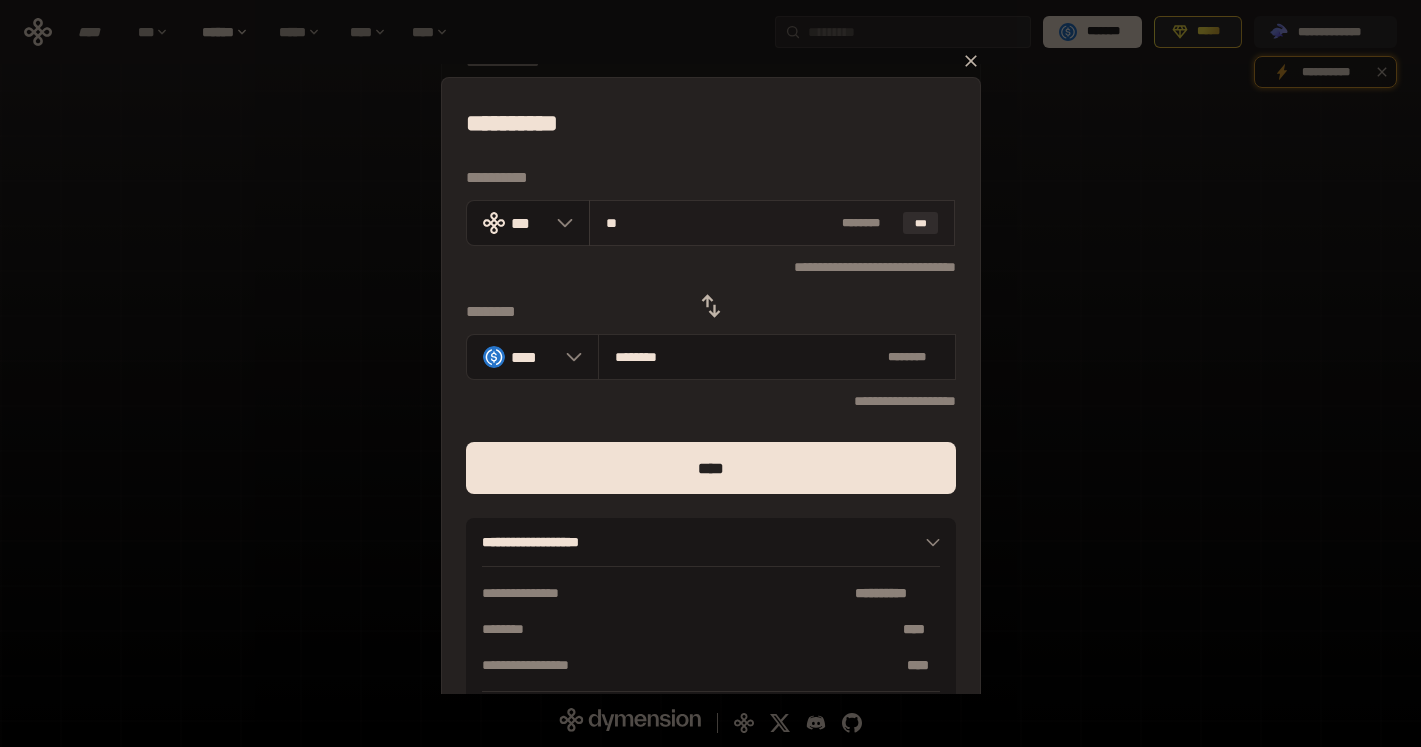 type on "*" 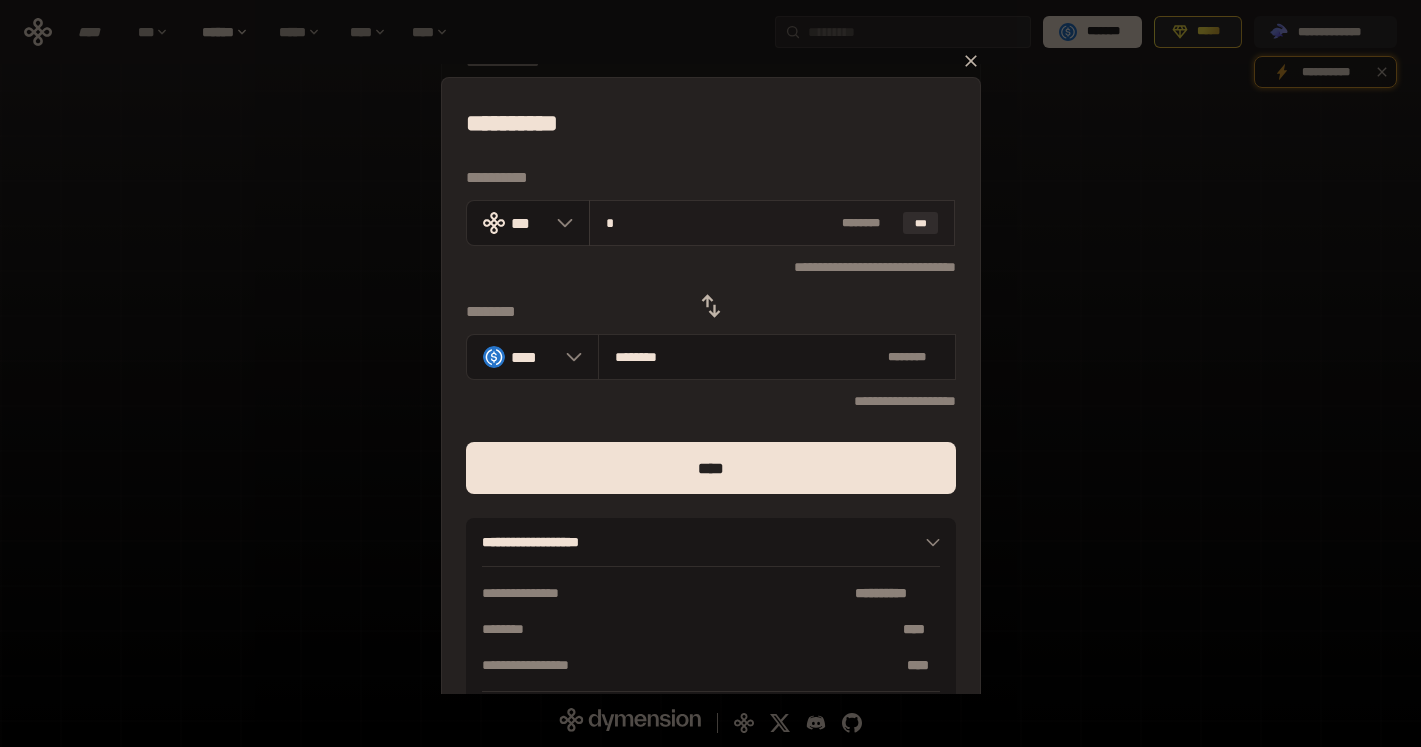 type on "********" 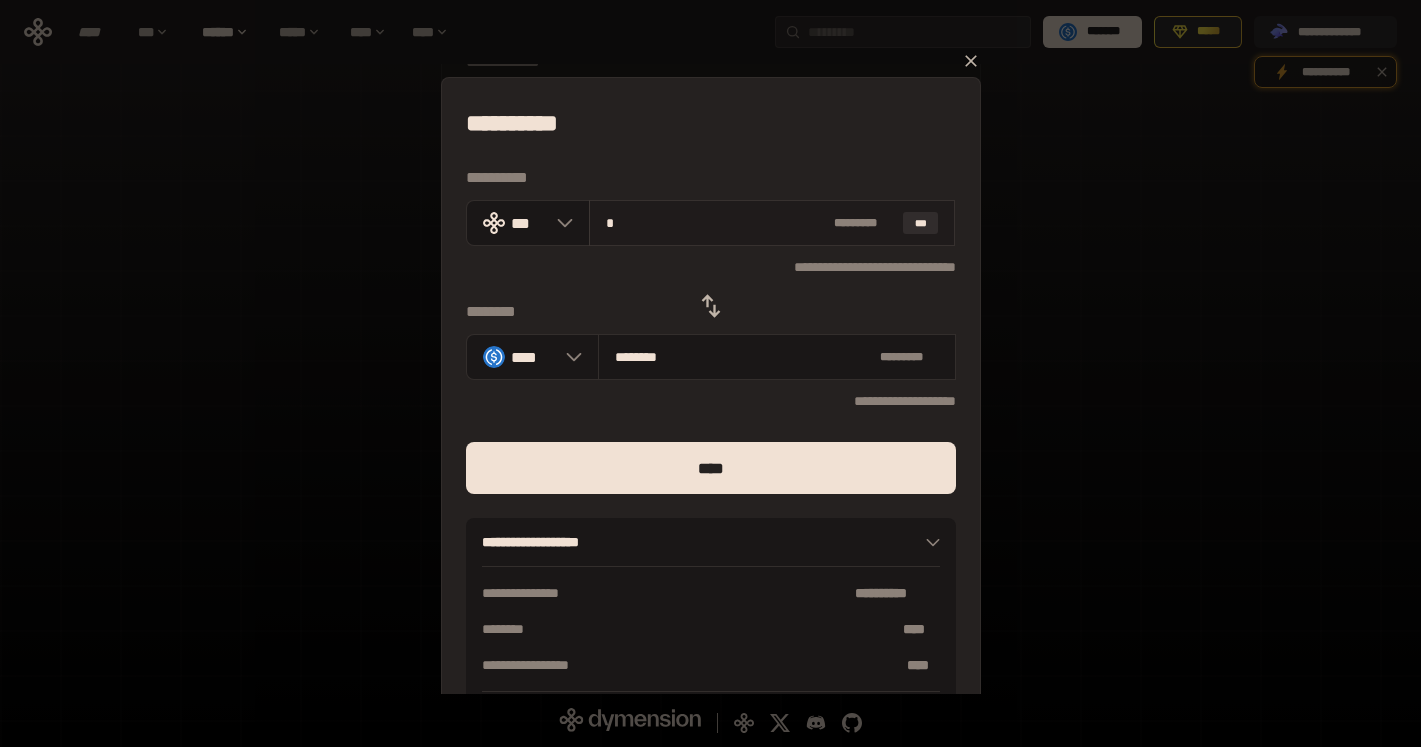 type on "**" 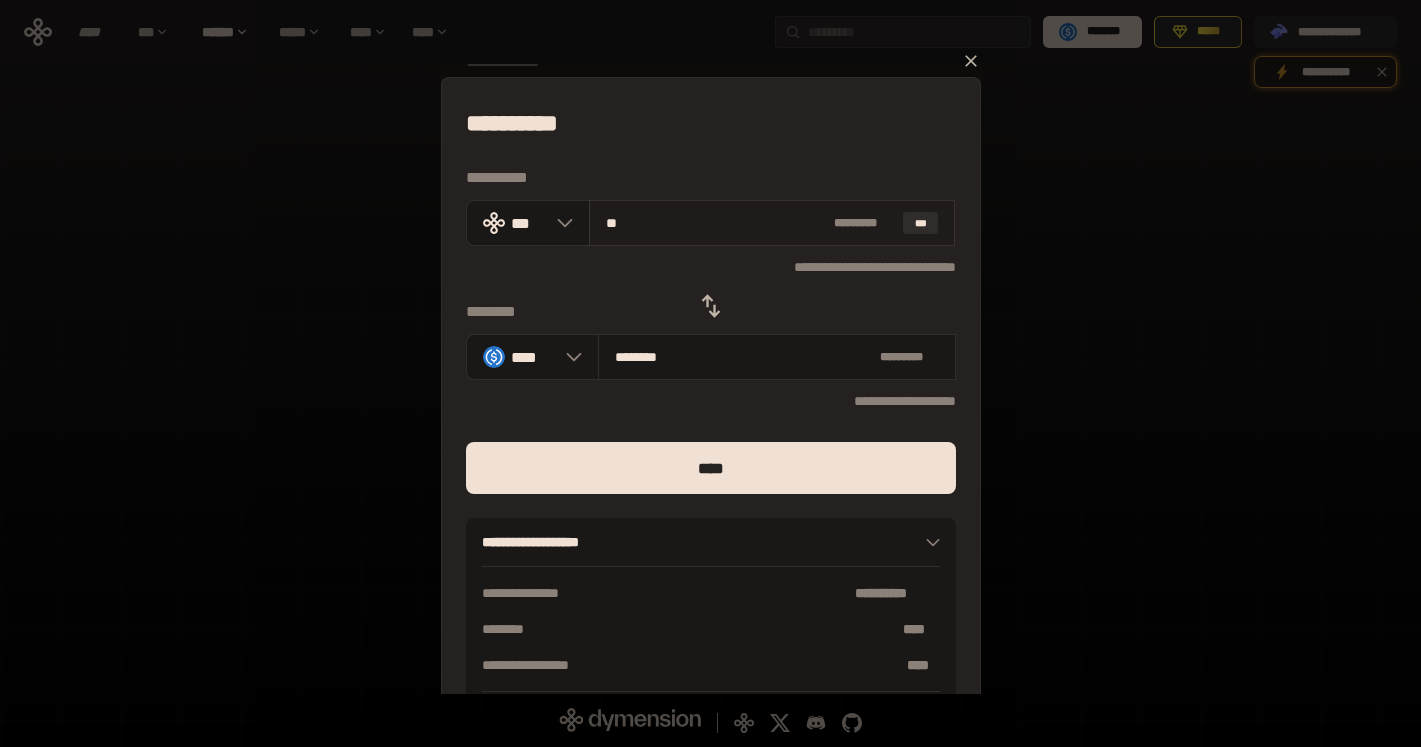 type on "********" 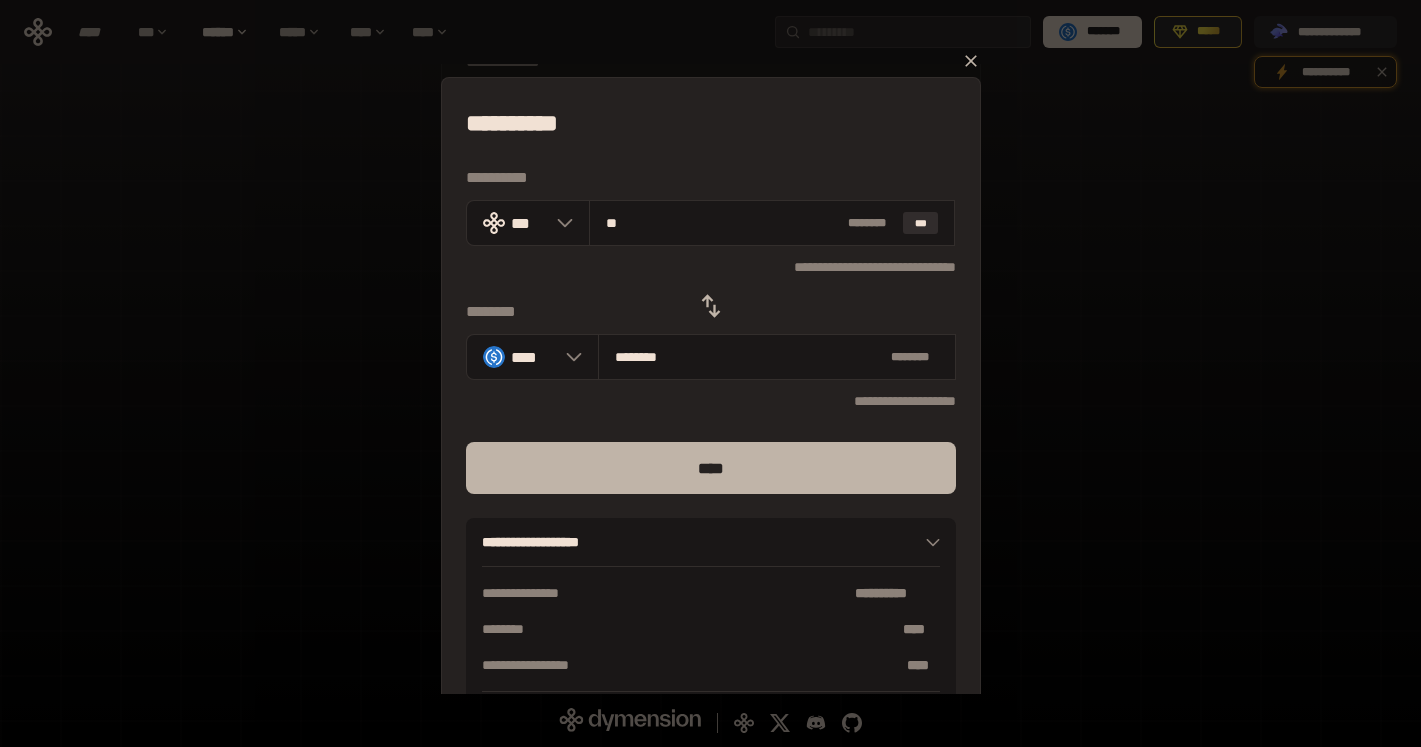 type on "**" 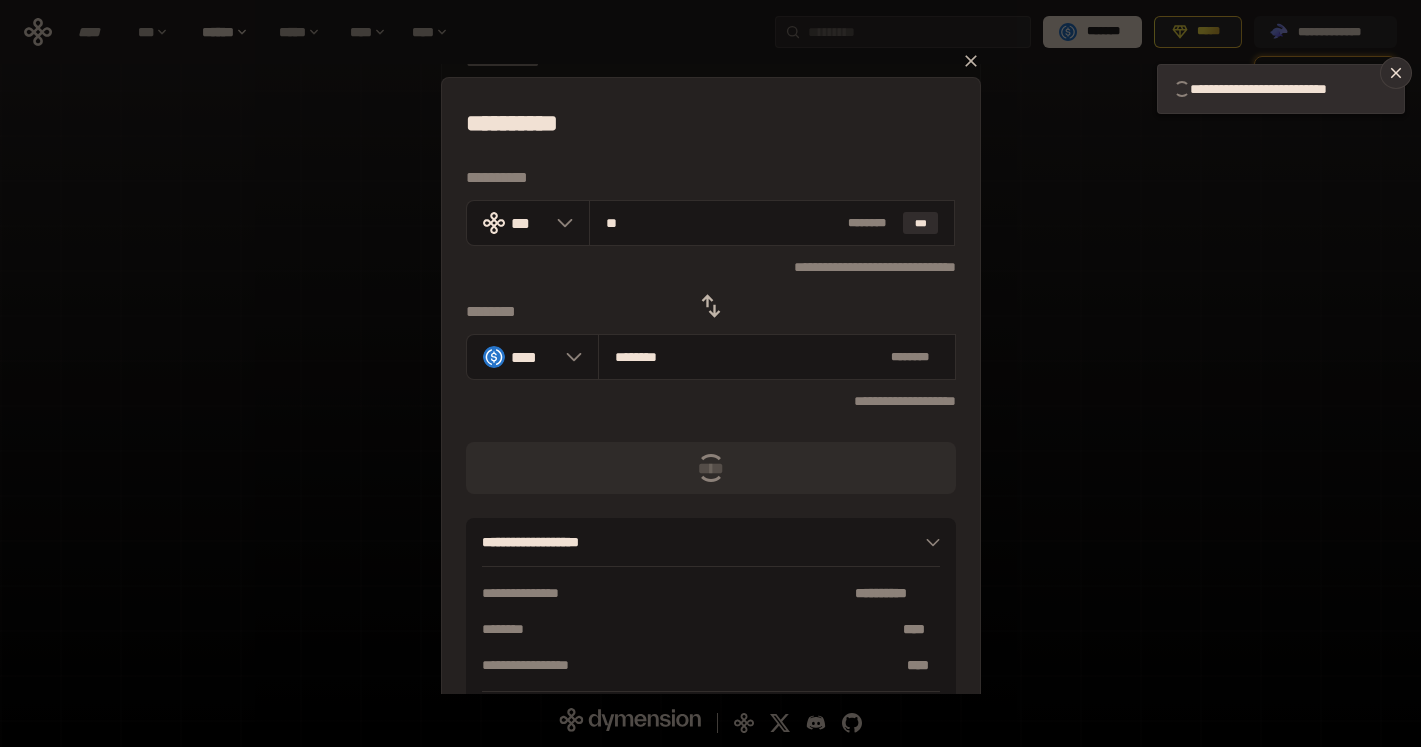 type 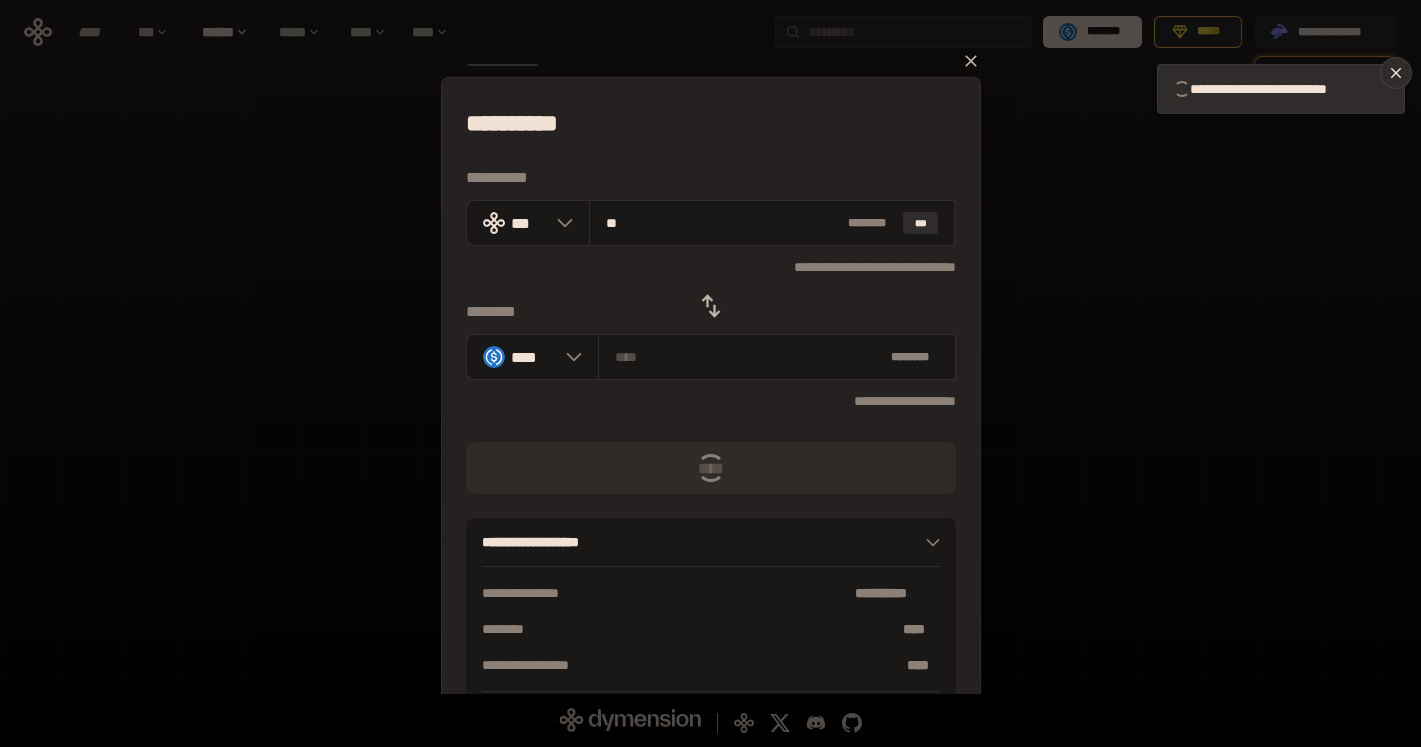 type 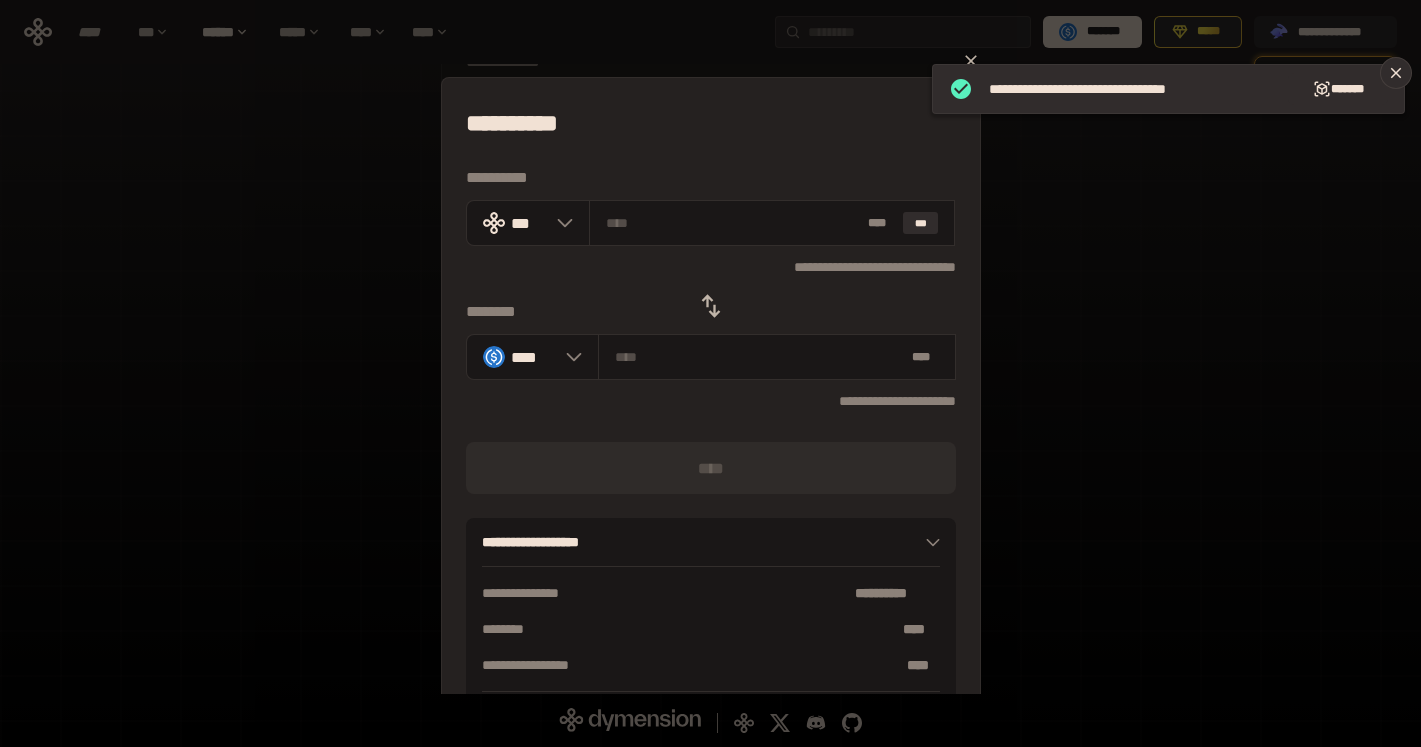 click 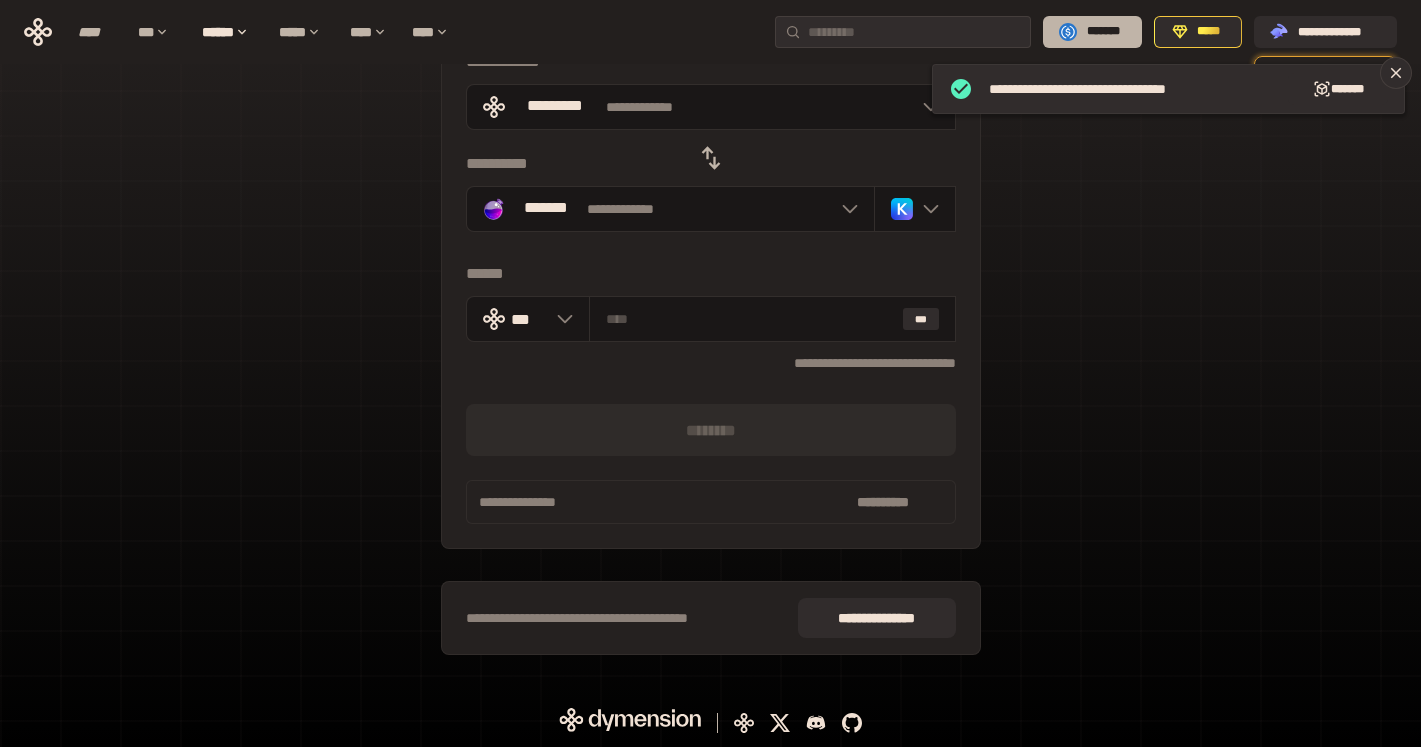click on "*******" at bounding box center (1103, 32) 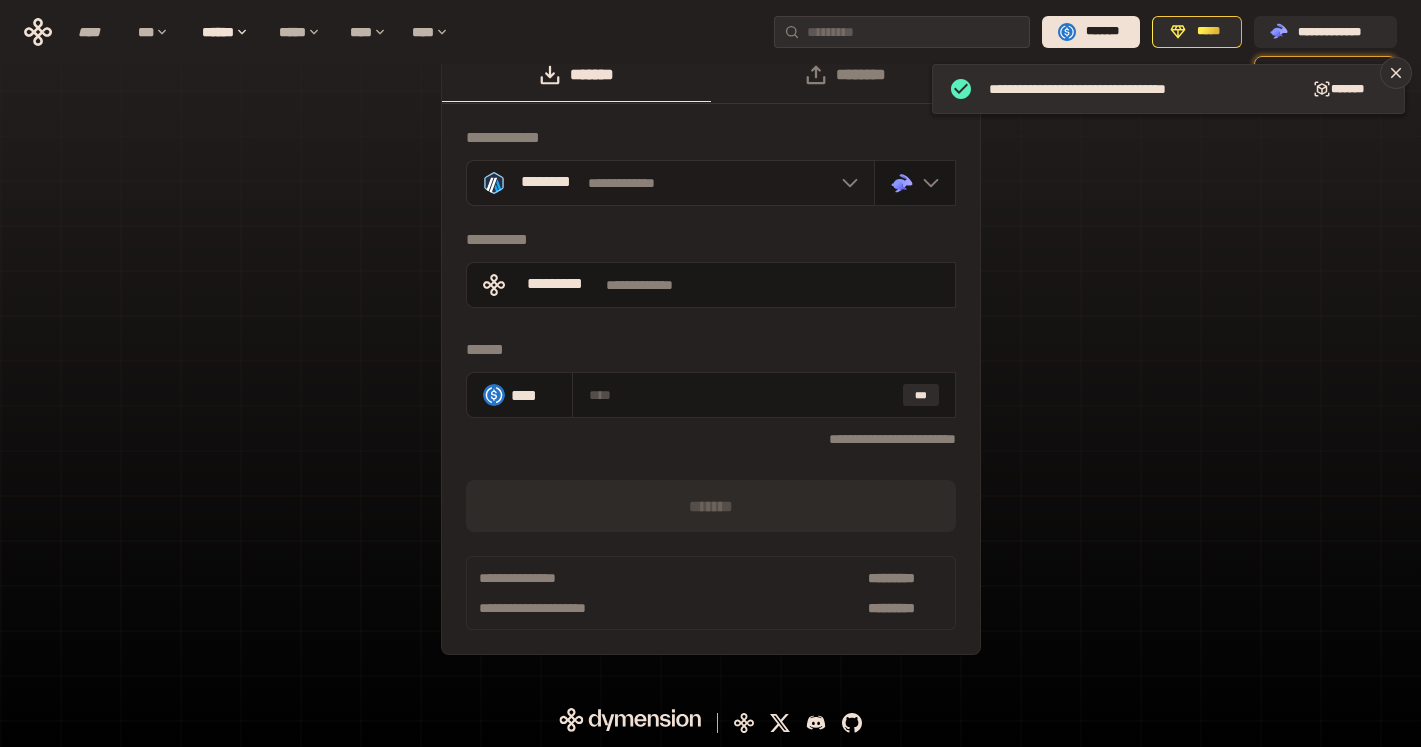 click on "********" at bounding box center [546, 183] 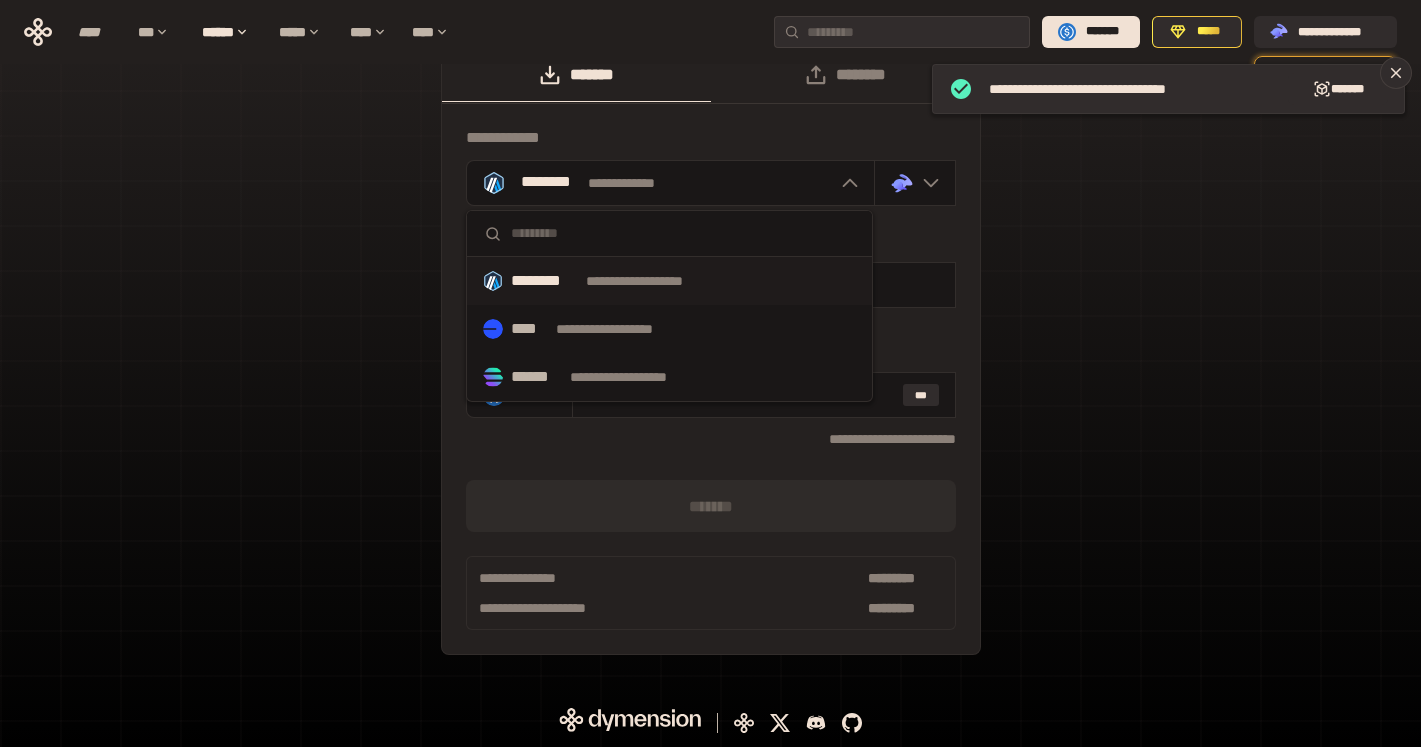 click on "[FIRST] [LAST] [COMPANY] [PRODUCT] [SERVICE] [LOCATION] [WEBSITE] [PHONE] [EMAIL]
.st0{fill:url(#SVGID_1_);}
.st1{fill-rule:evenodd;clip-rule:evenodd;fill:url(#SVGID_00000161597173617360504640000012432366591255278478_);}
.st2{fill-rule:evenodd;clip-rule:evenodd;fill:url(#SVGID_00000021803777515098205300000017382971856690286485_);}
.st3{fill:url(#SVGID_00000031192219548086493050000012287181694732331425_);}
[FIRST] [LAST] [COMPANY] [PRODUCT] [SERVICE] [STATE] [WEBSITE] [PHONE] [EMAIL]" at bounding box center (710, 361) 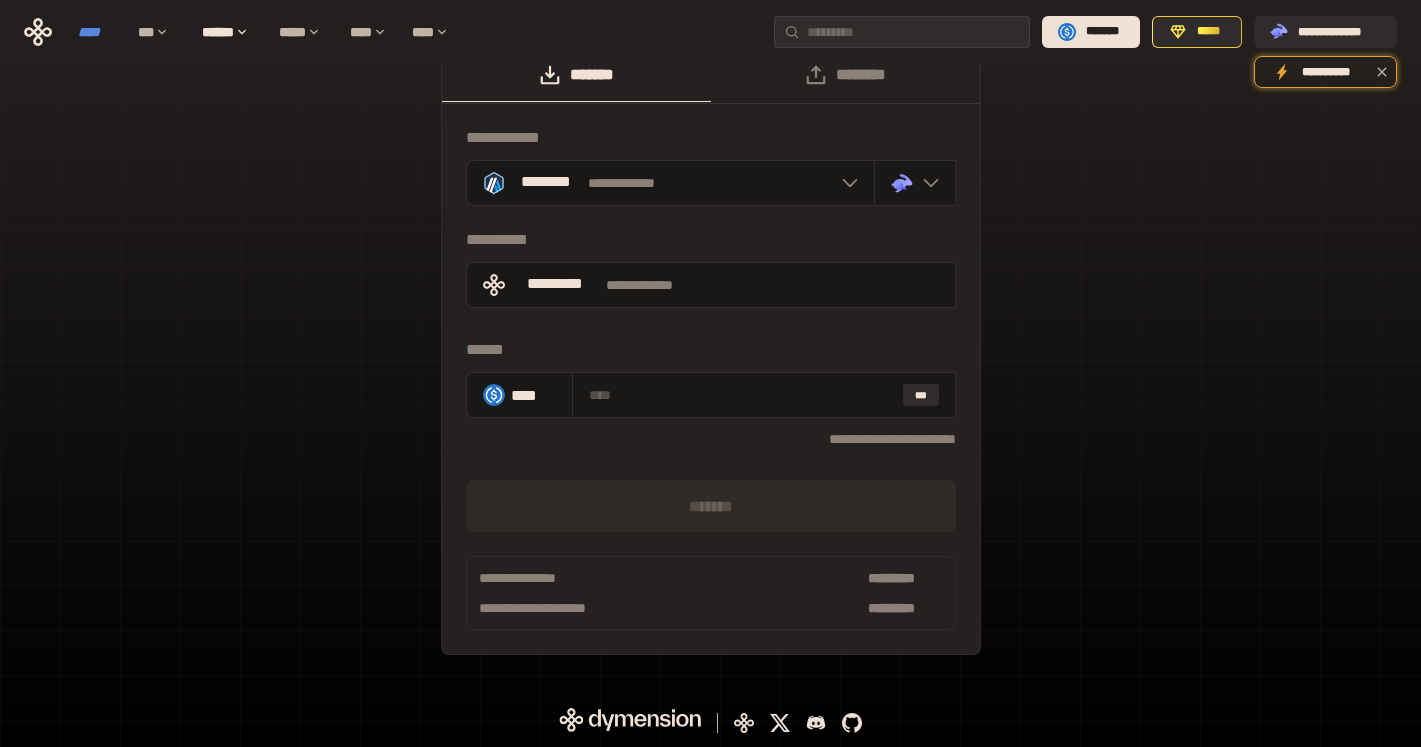 click on "****" at bounding box center (98, 32) 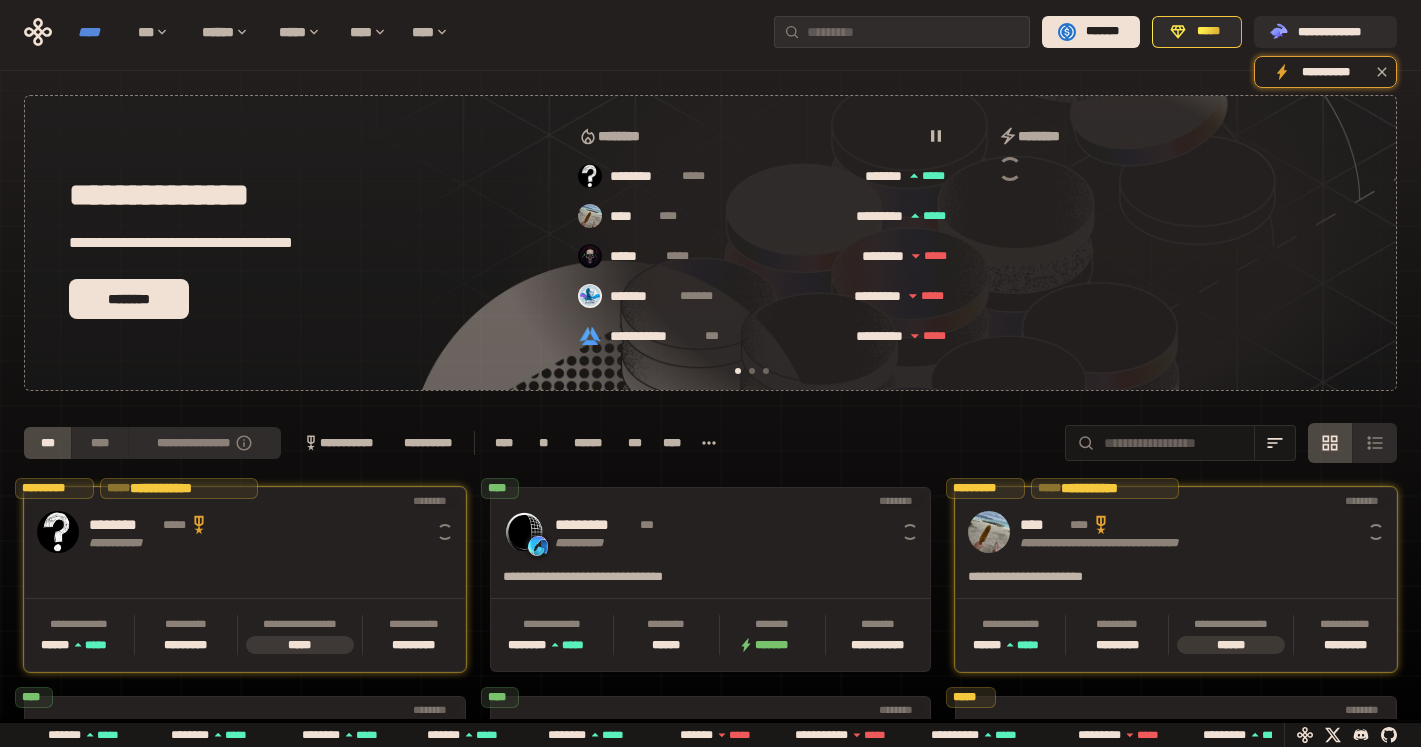 scroll, scrollTop: 0, scrollLeft: 16, axis: horizontal 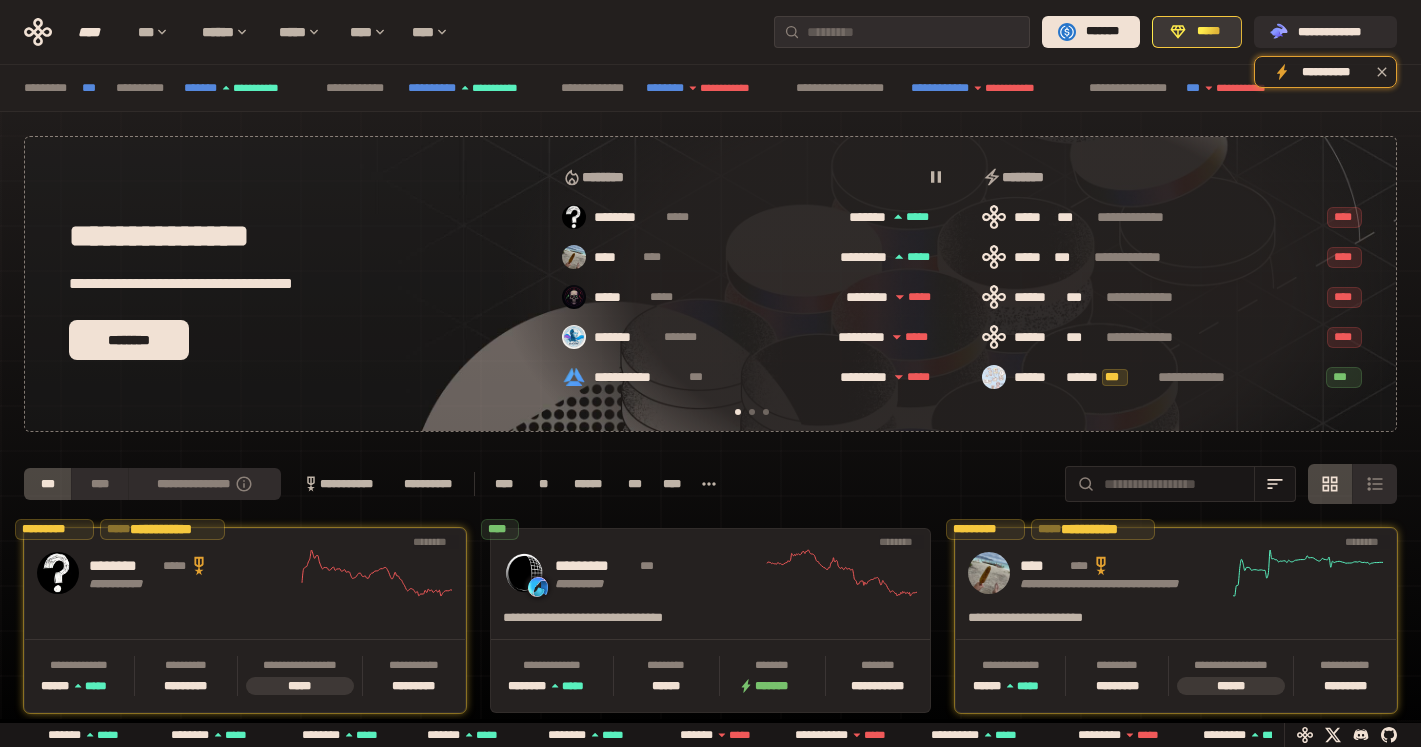 click on "*****" at bounding box center (1197, 32) 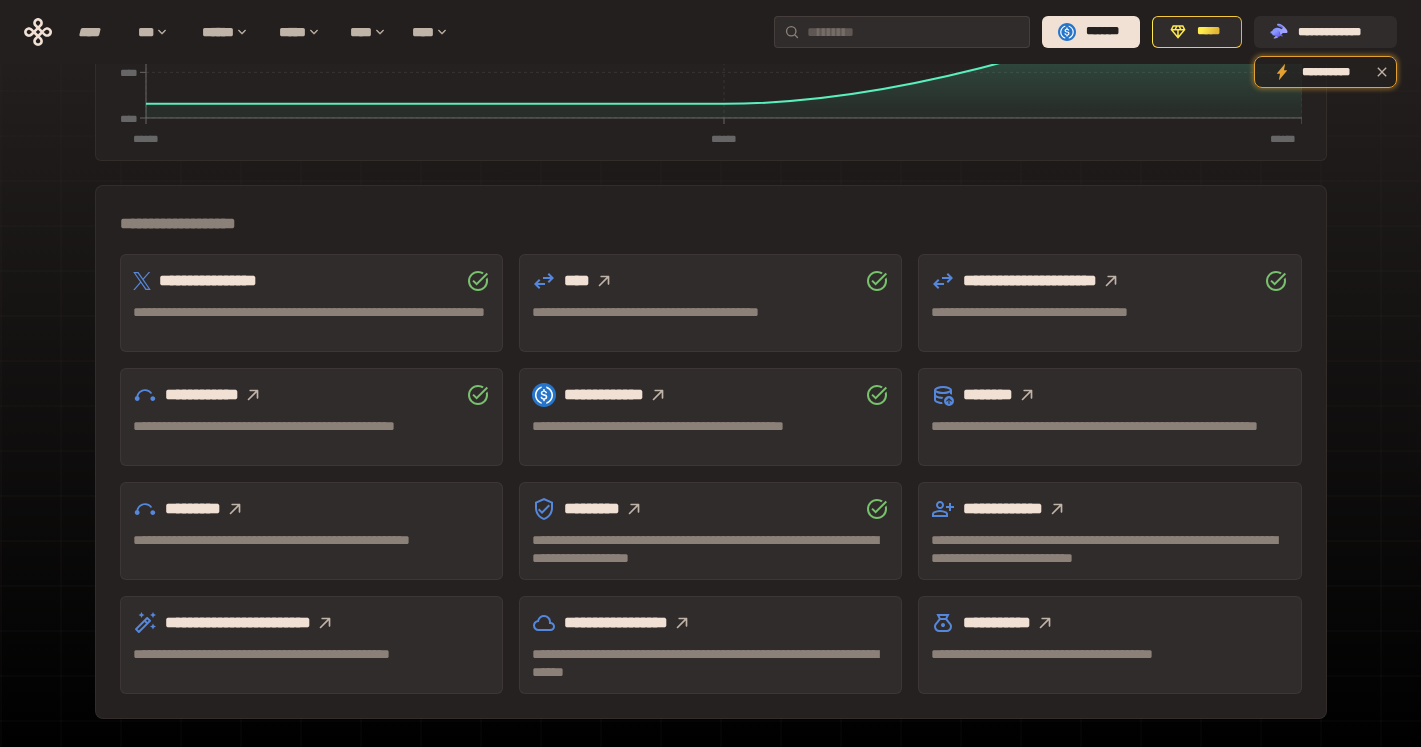 scroll, scrollTop: 461, scrollLeft: 0, axis: vertical 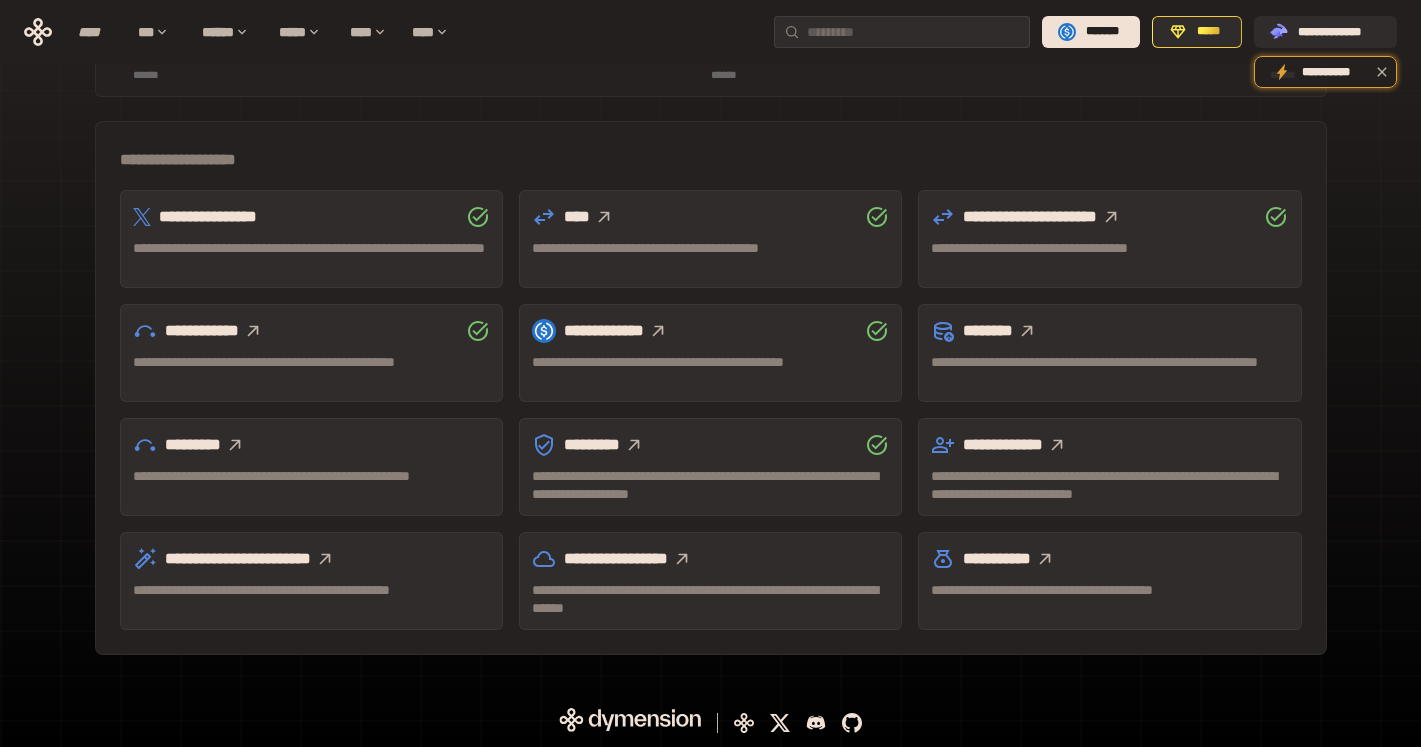 click 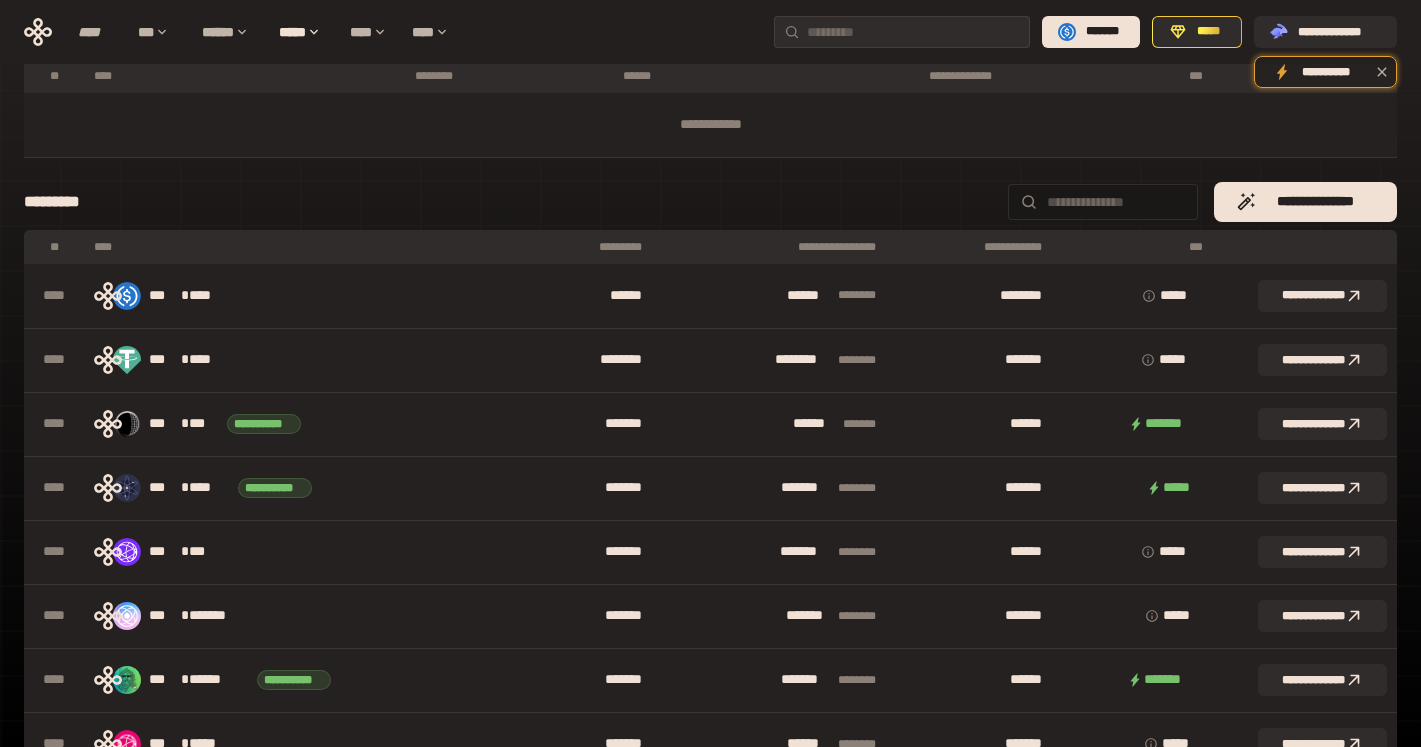 scroll, scrollTop: 89, scrollLeft: 0, axis: vertical 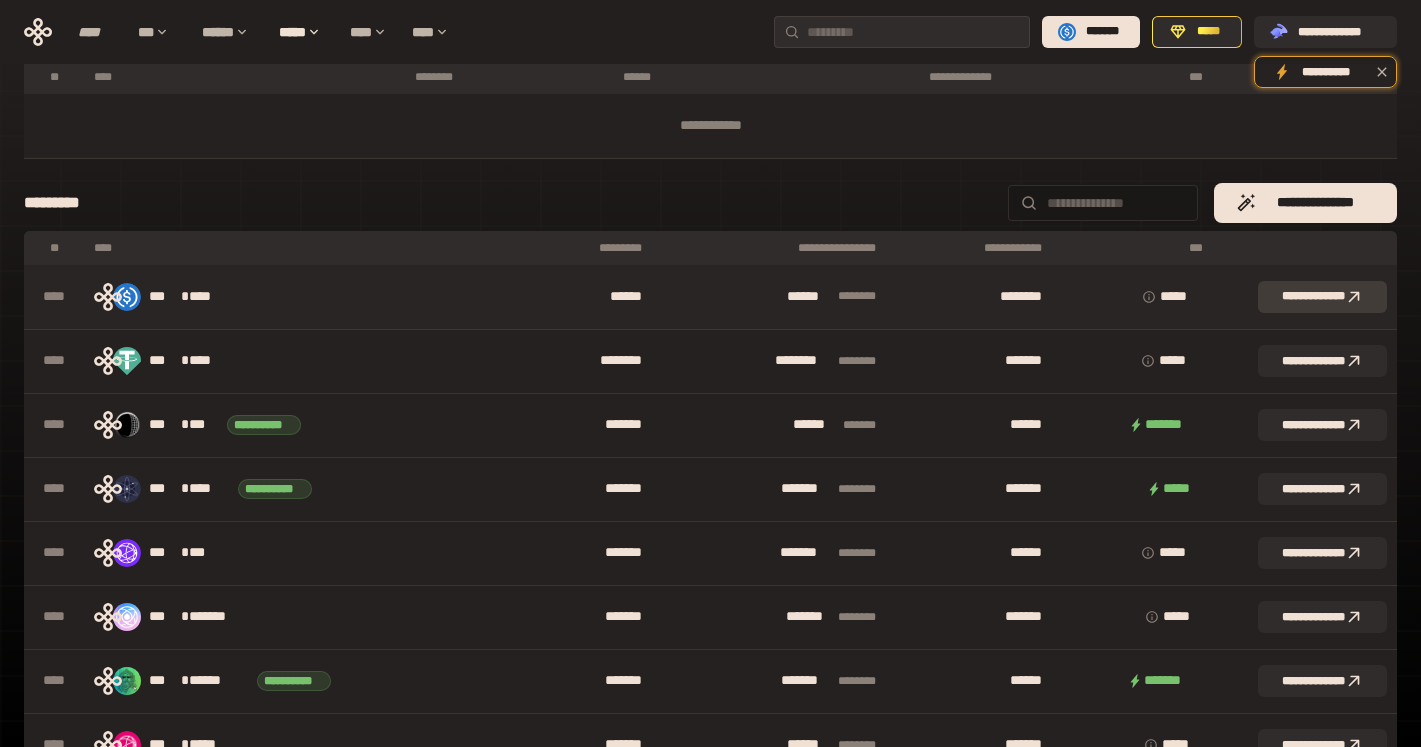 click on "**********" at bounding box center (1322, 297) 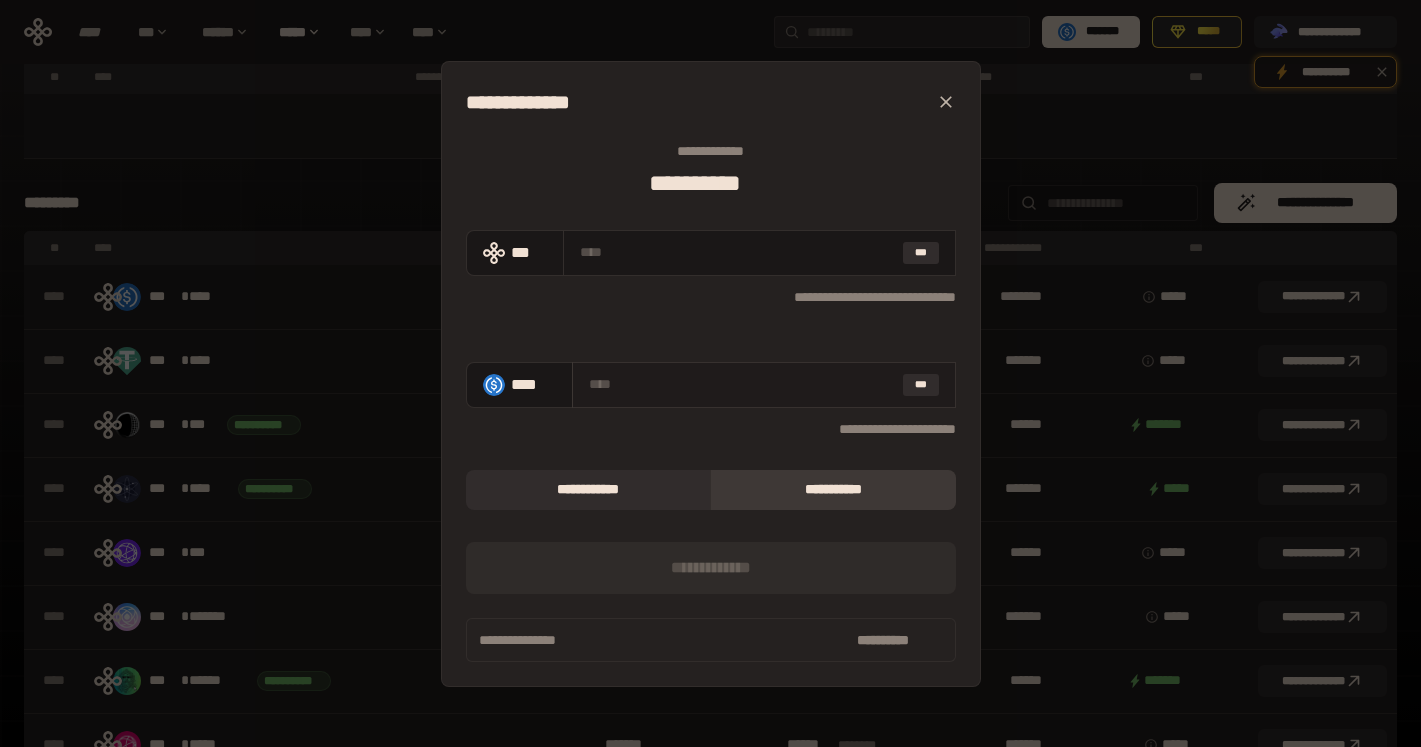 click on "***" at bounding box center [764, 385] 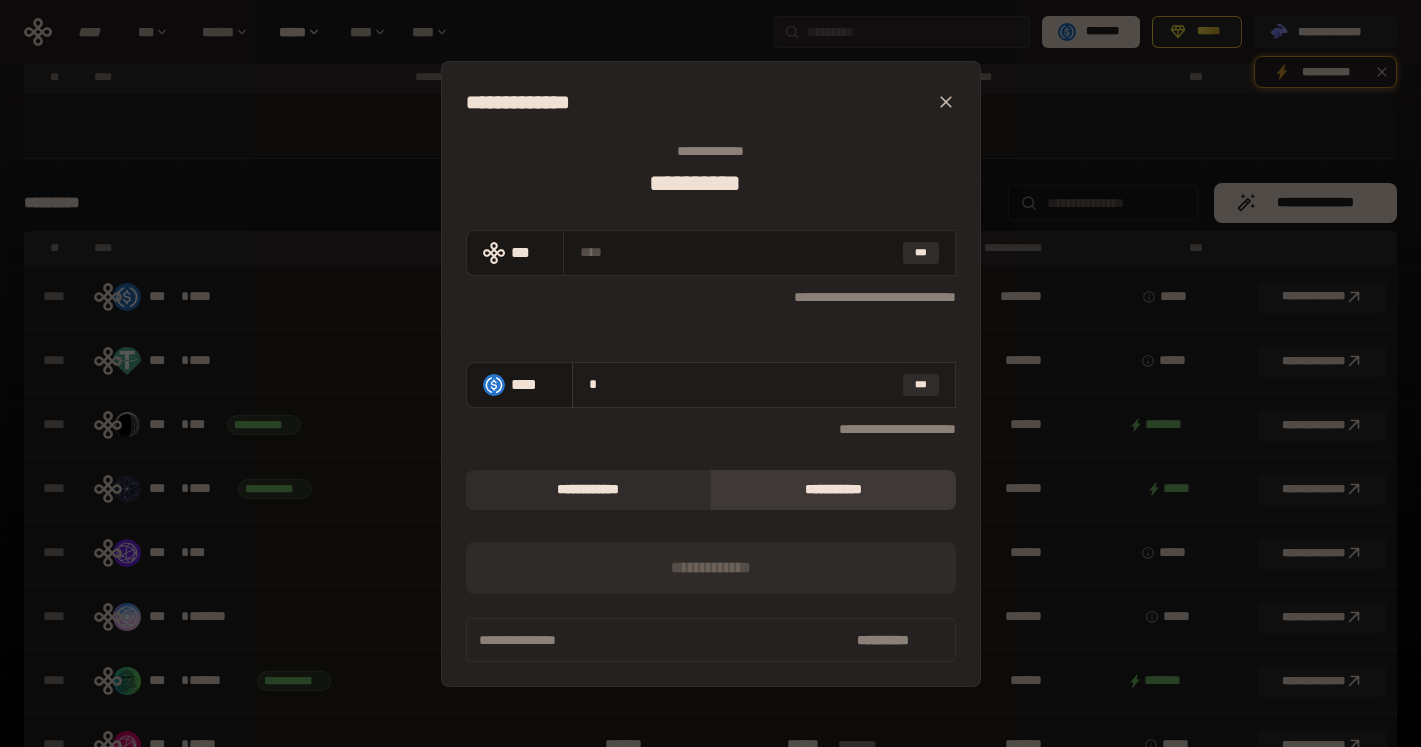 type on "**********" 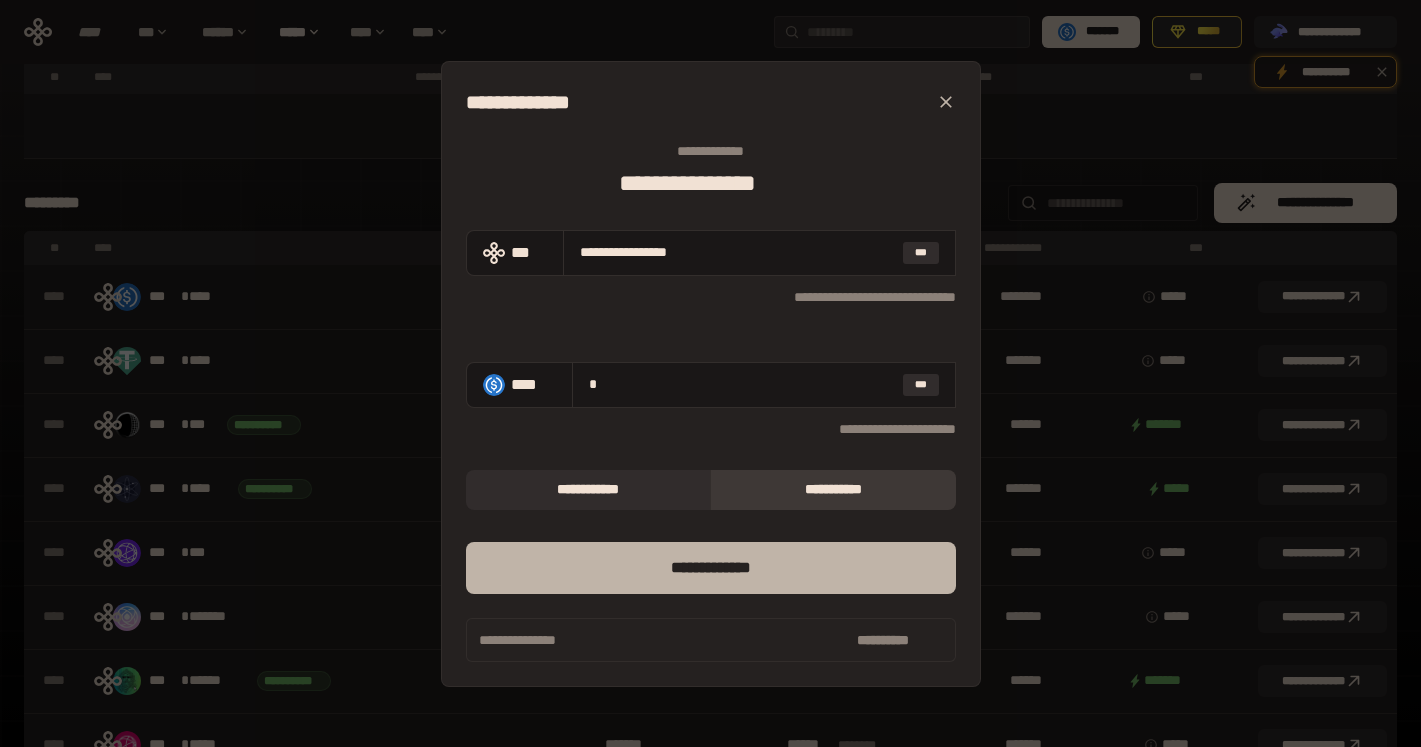type 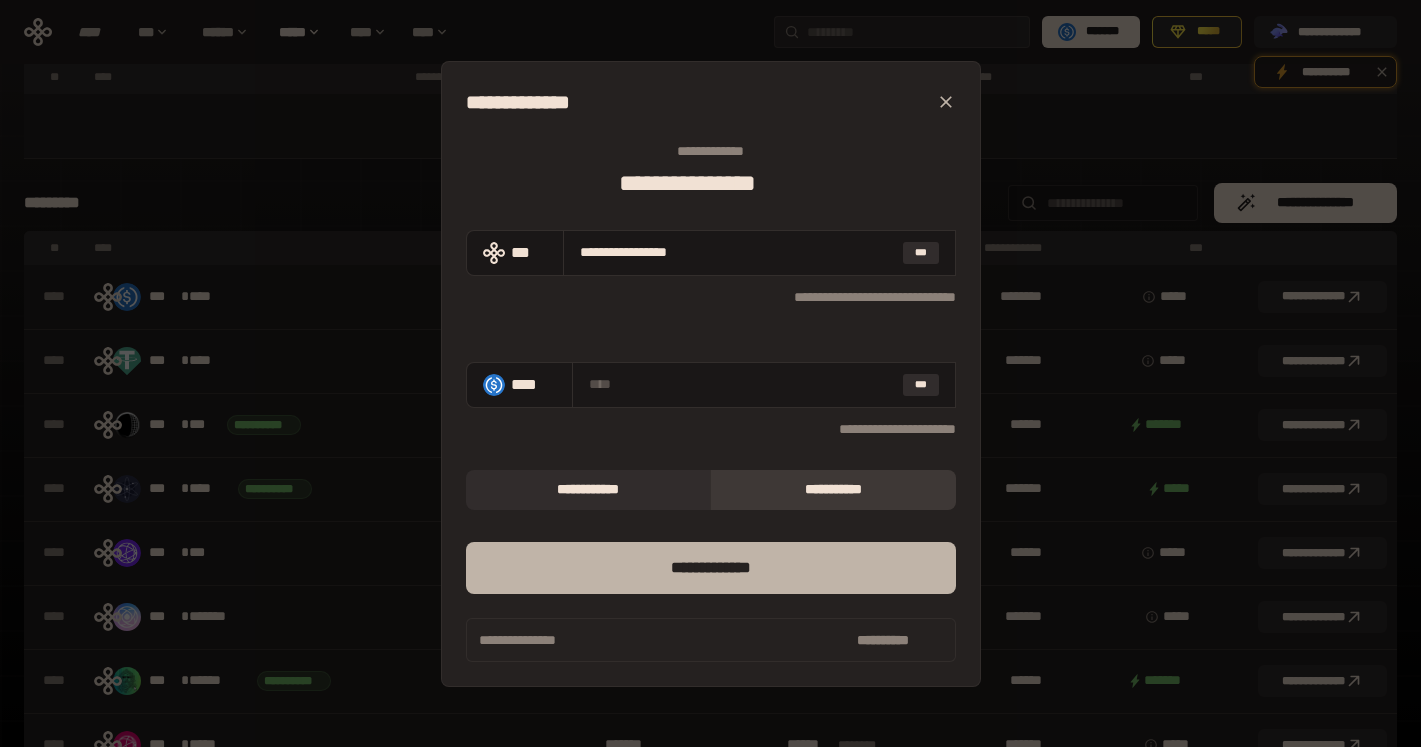 type 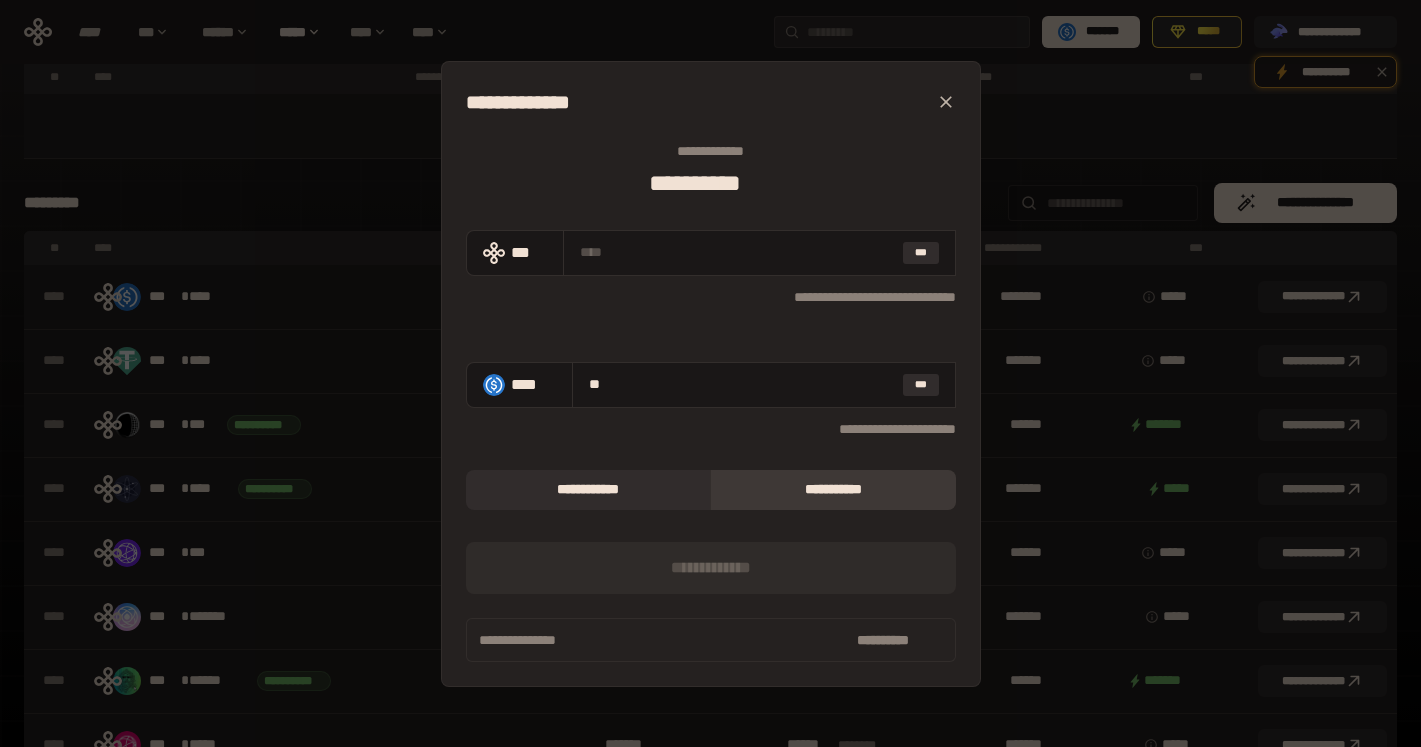 type on "***" 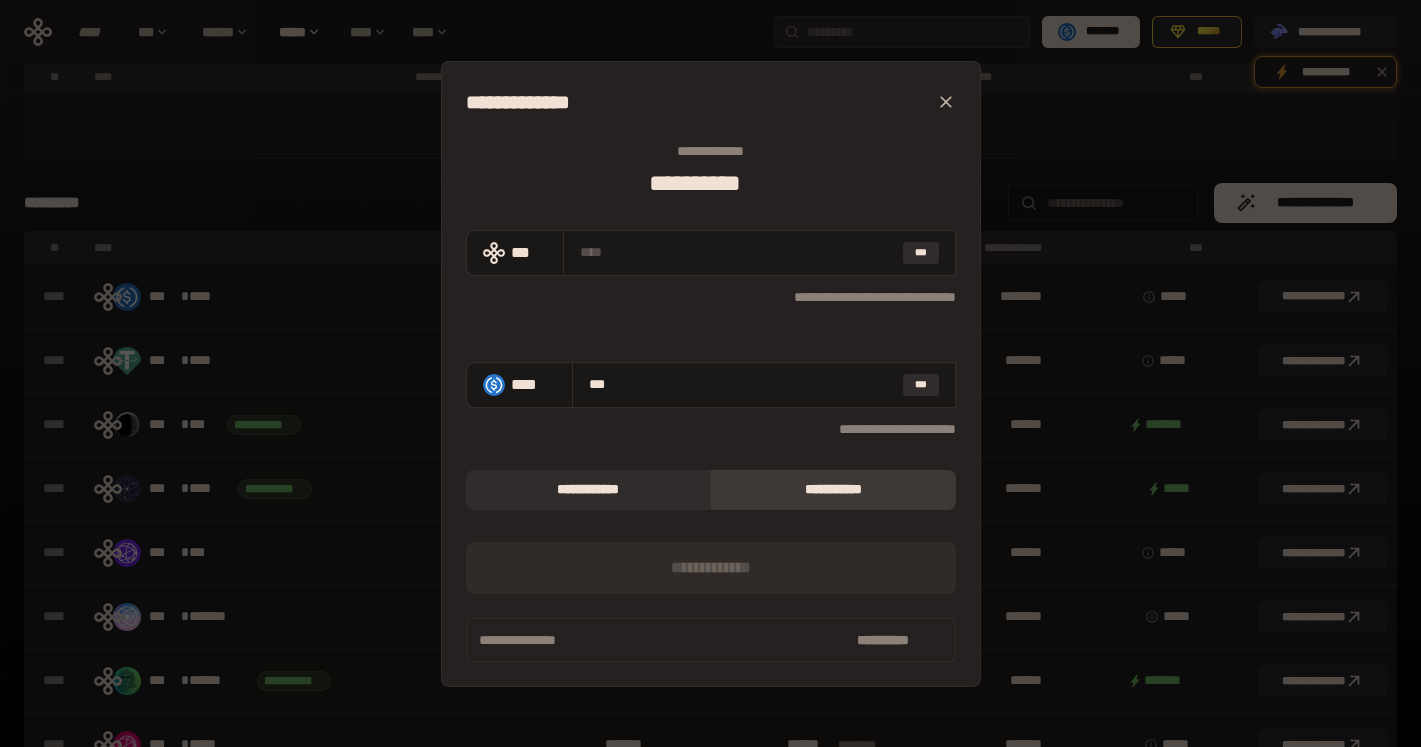 type on "**********" 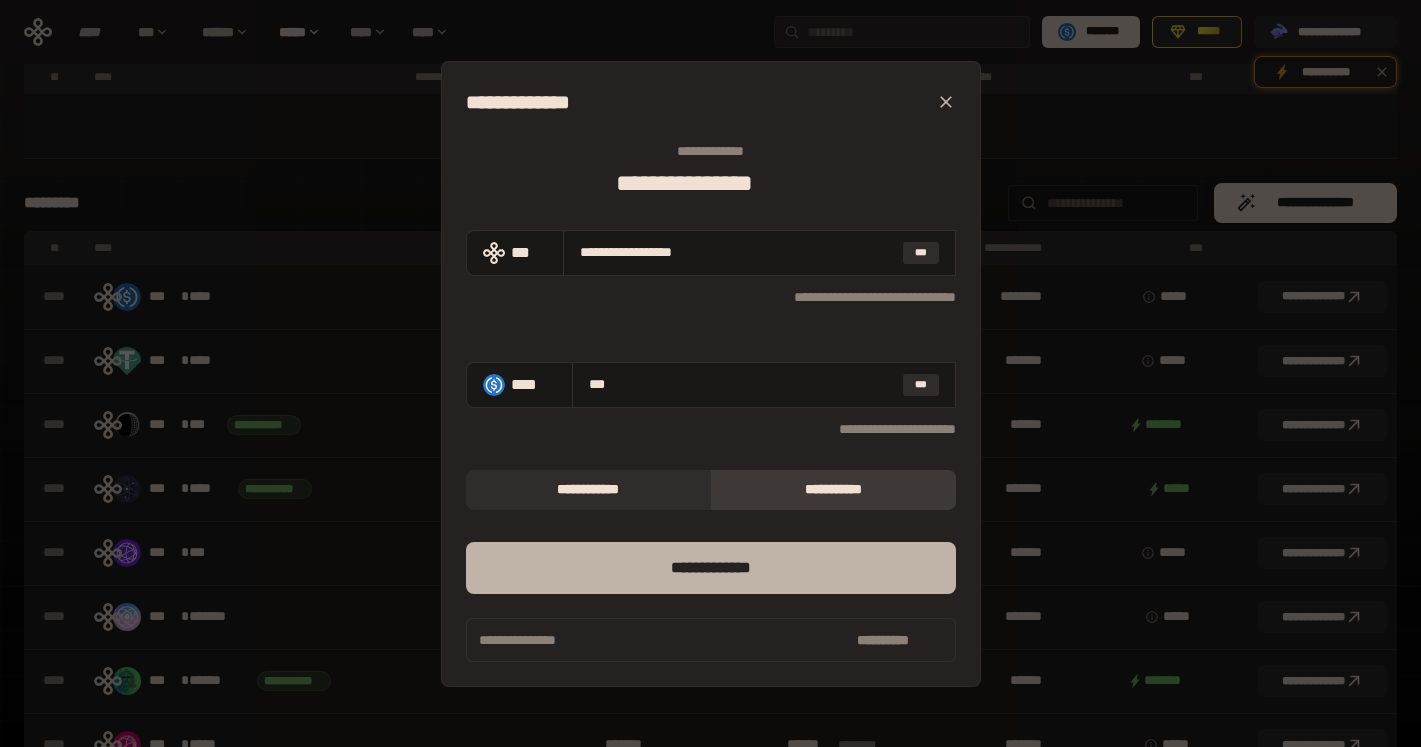 type on "***" 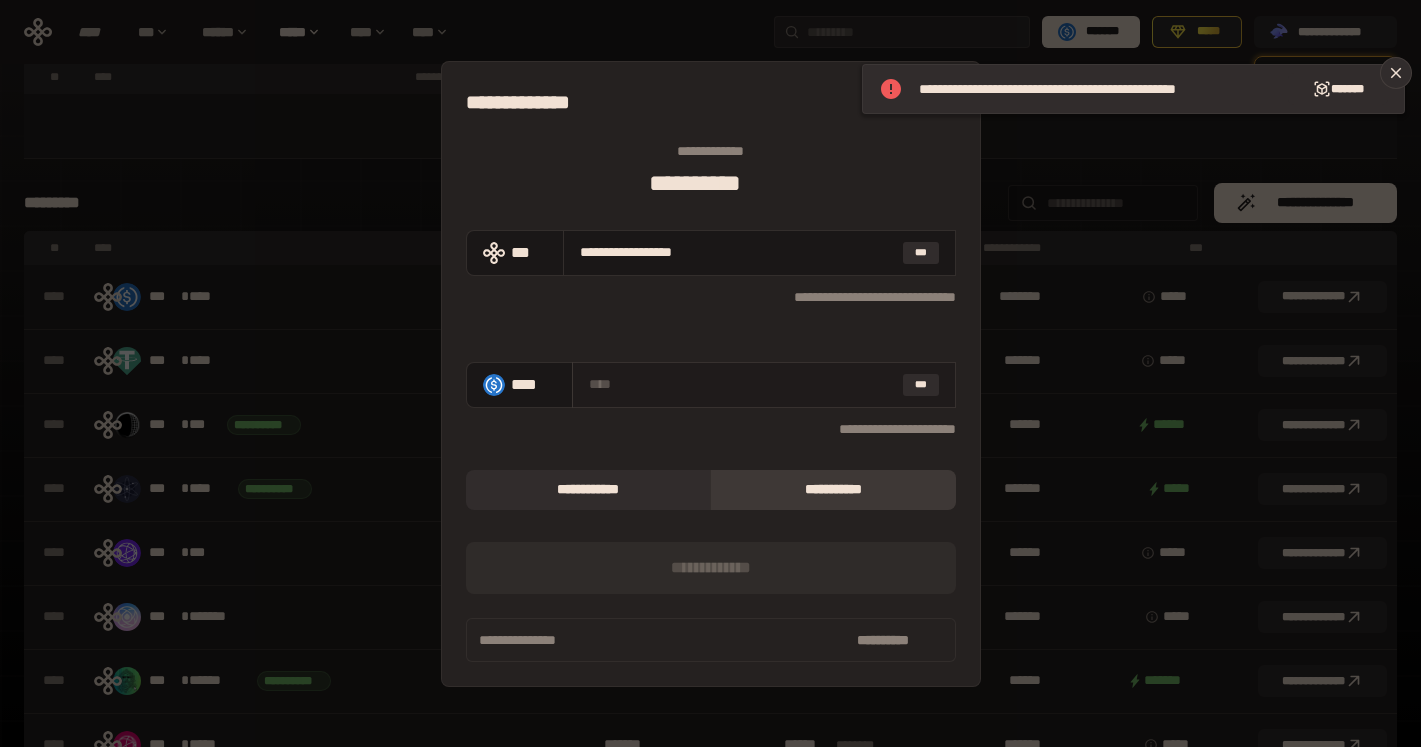 click at bounding box center [742, 384] 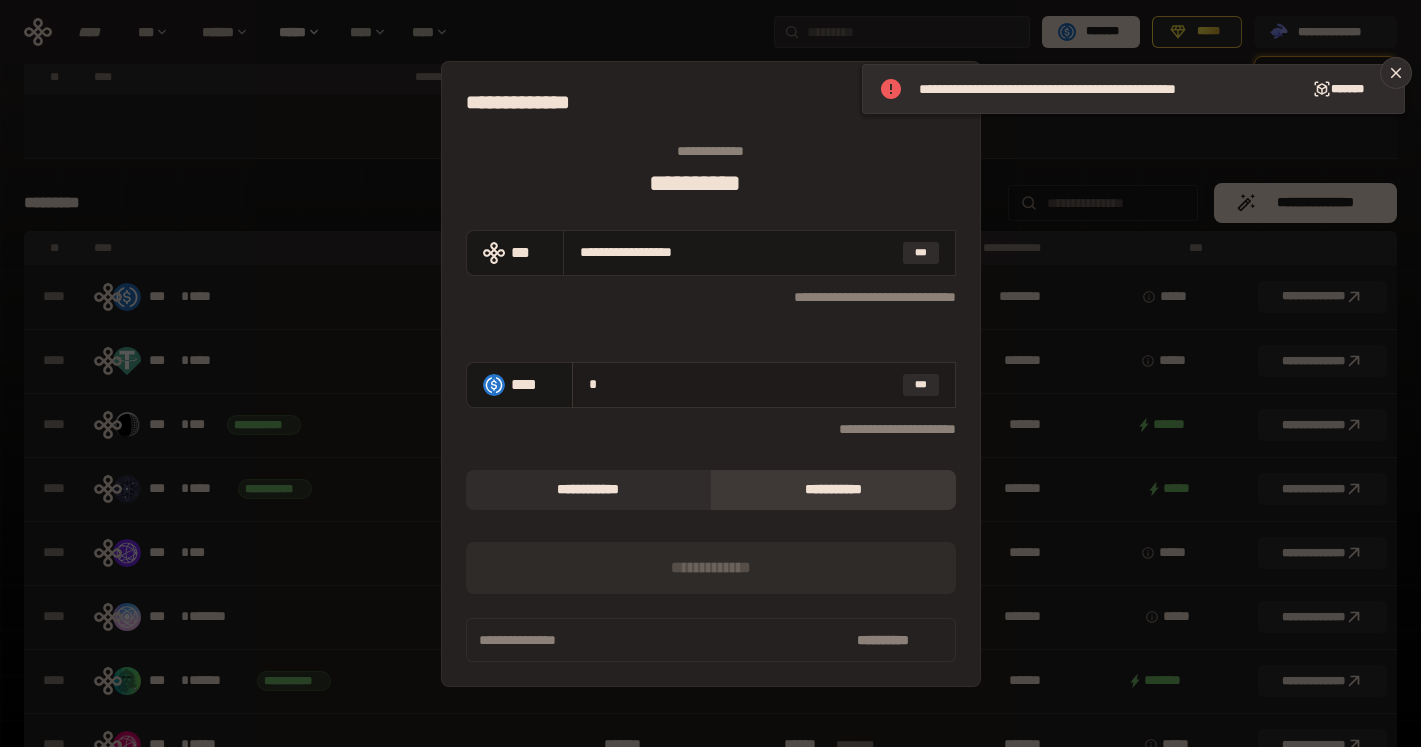 type on "**********" 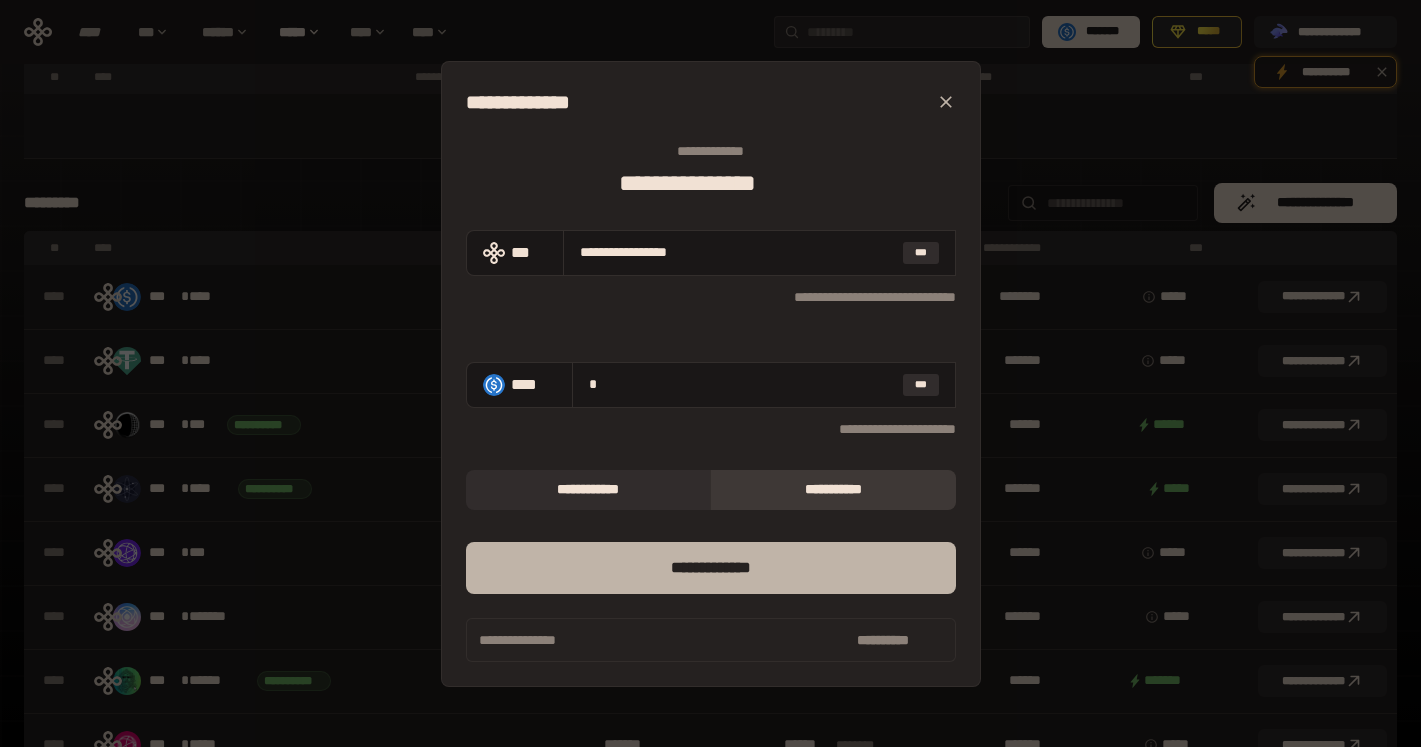 type on "*" 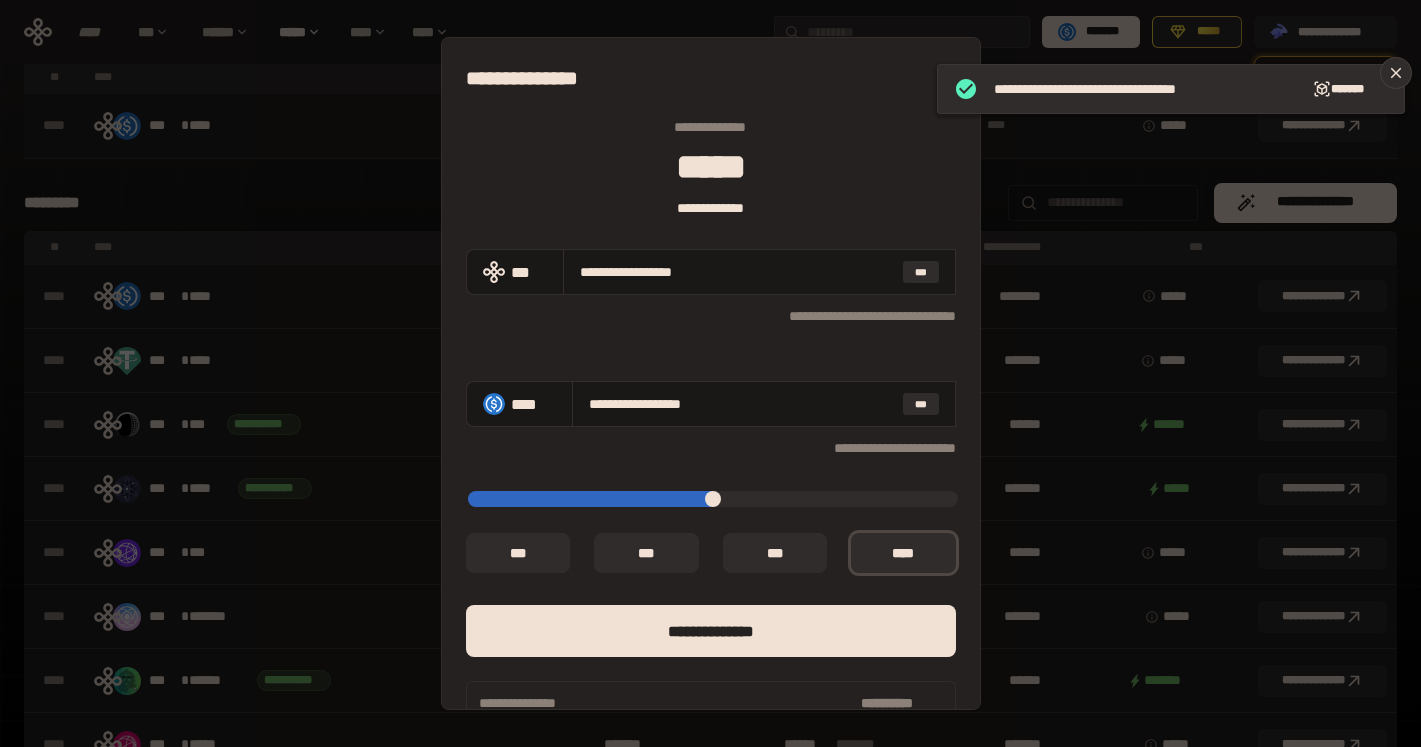 click on "[FIRST] [LAST] [COMPANY] [PRODUCT] [SERVICE] [SERVICE] [PHONE] [EMAIL] [WEBSITE] [PHONE] [EMAIL] [WEBSITE] [STATE] [ZIP] [COUNTRY] [ADDRESS] [CITY] [STATE] [ZIP]" at bounding box center (710, 373) 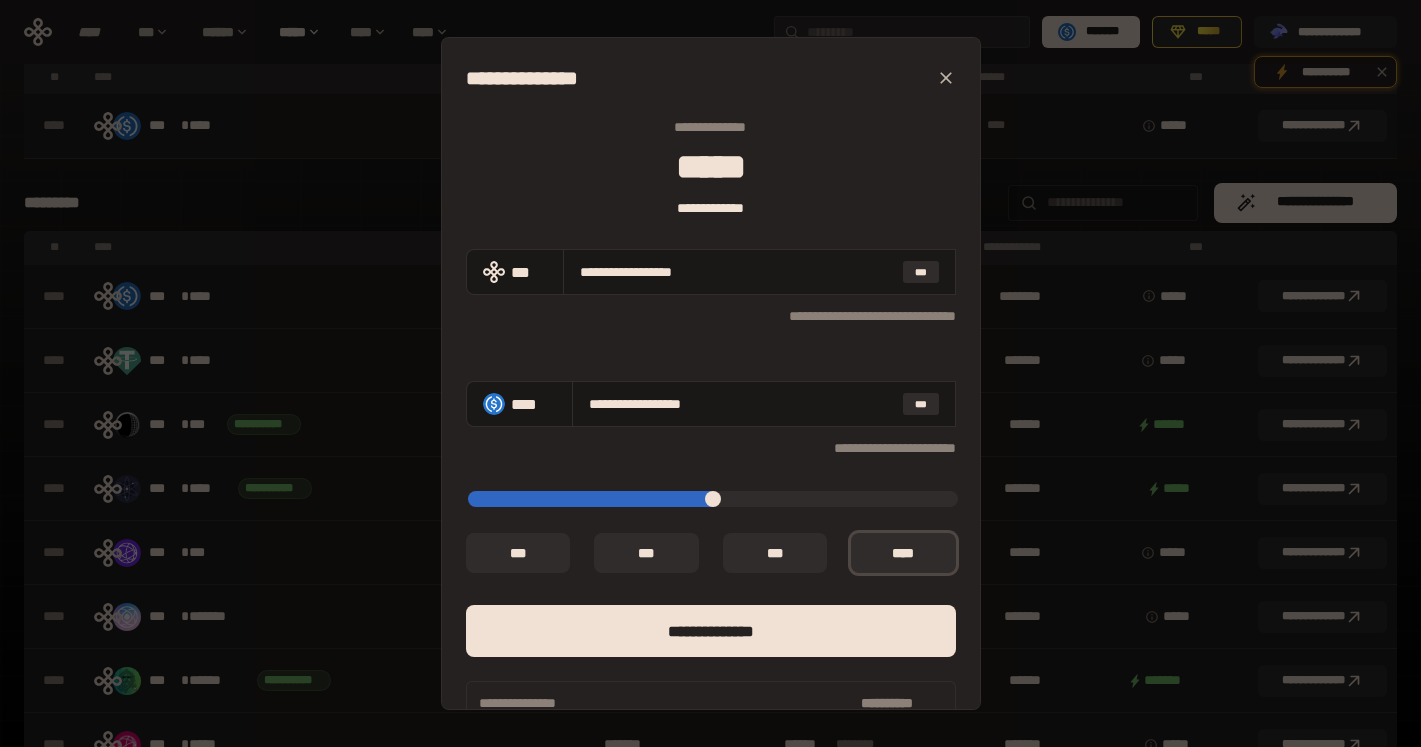 click on "[FIRST] [LAST] [COMPANY] [PRODUCT] [SERVICE] [SERVICE] [PHONE] [EMAIL] [WEBSITE] [PHONE] [EMAIL] [WEBSITE] [STATE] [ZIP] [COUNTRY] [ADDRESS] [CITY] [STATE] [ZIP]" at bounding box center (710, 373) 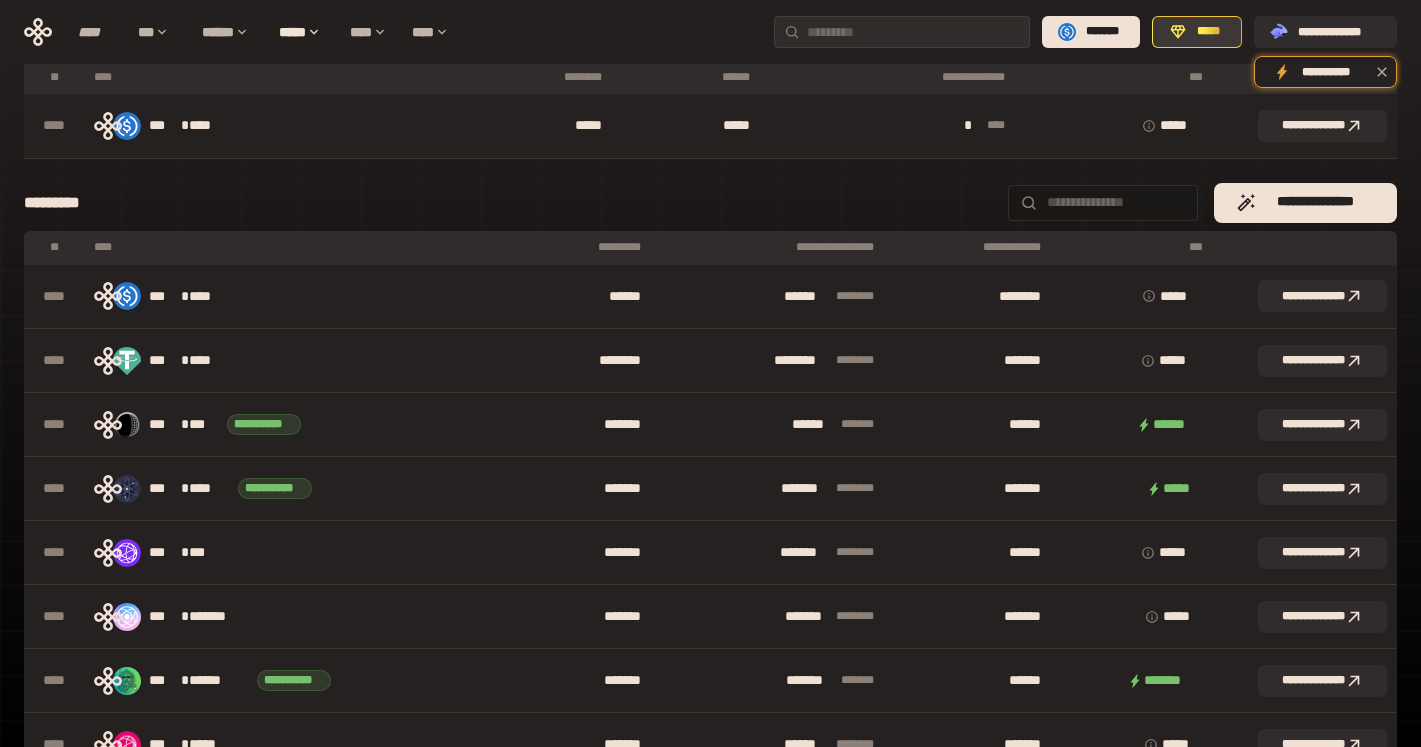 click on "*****" at bounding box center (1208, 32) 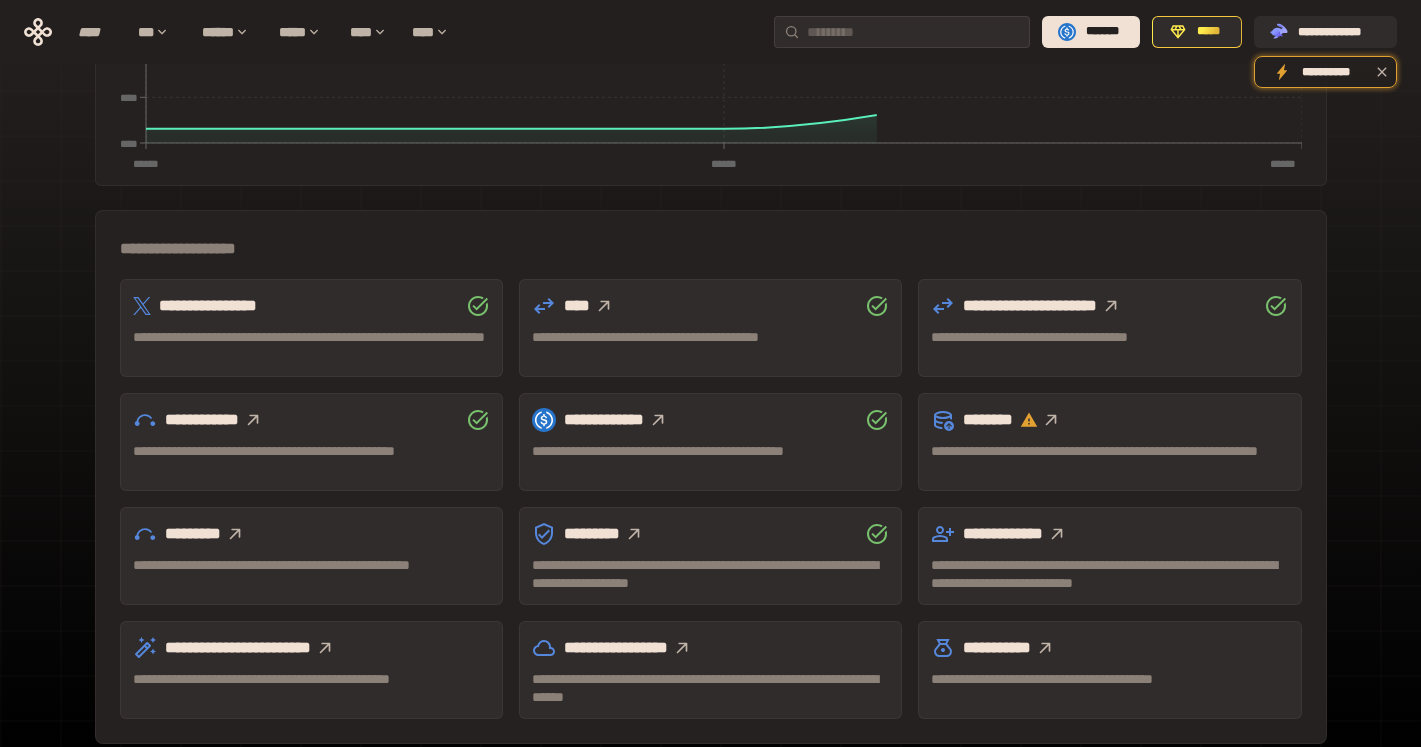 scroll, scrollTop: 461, scrollLeft: 0, axis: vertical 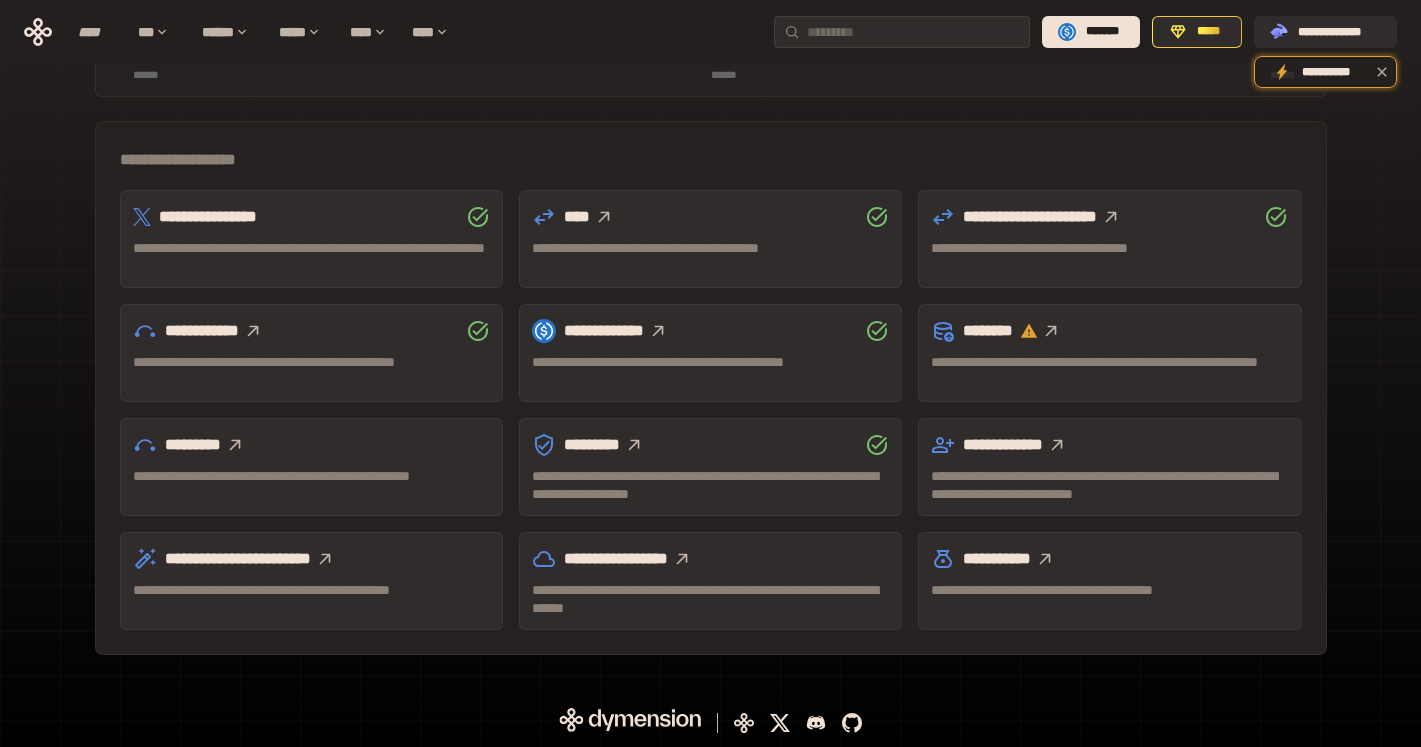 click 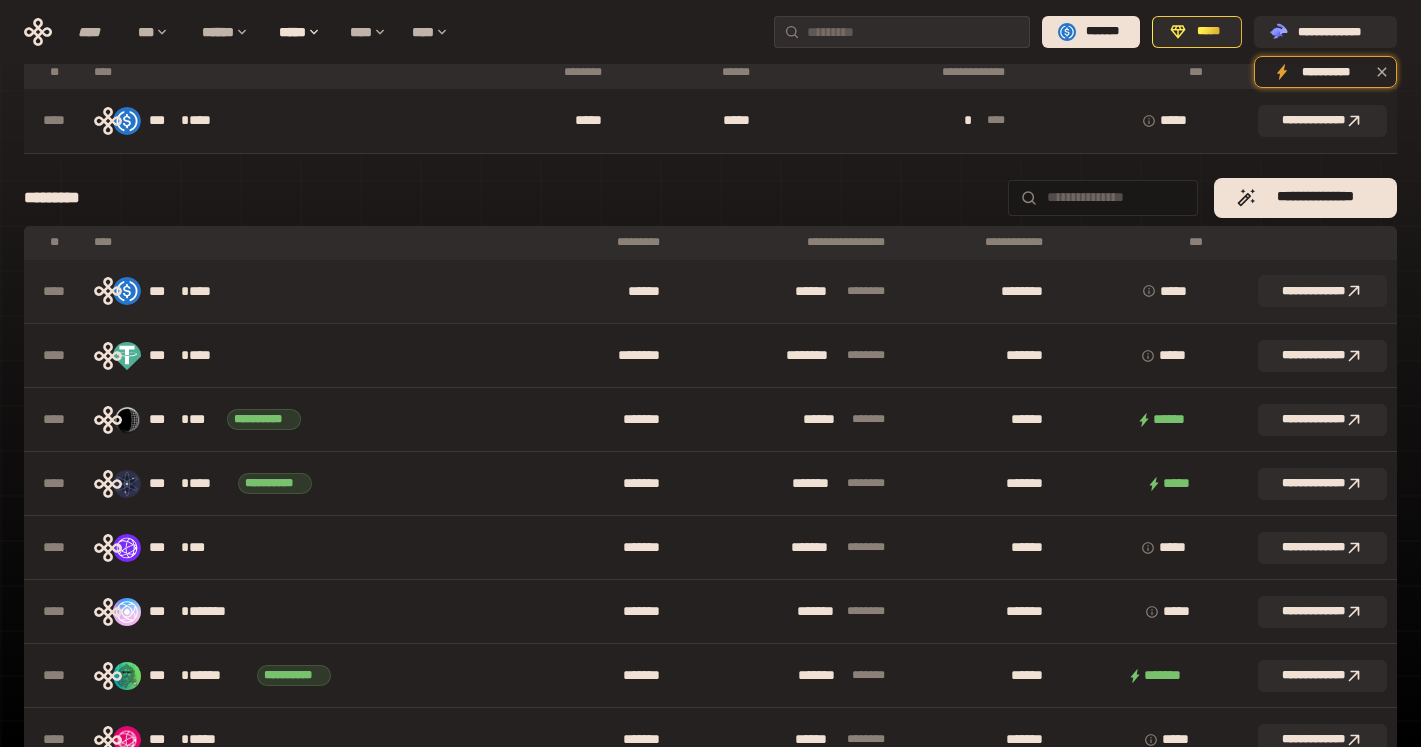 scroll, scrollTop: 93, scrollLeft: 0, axis: vertical 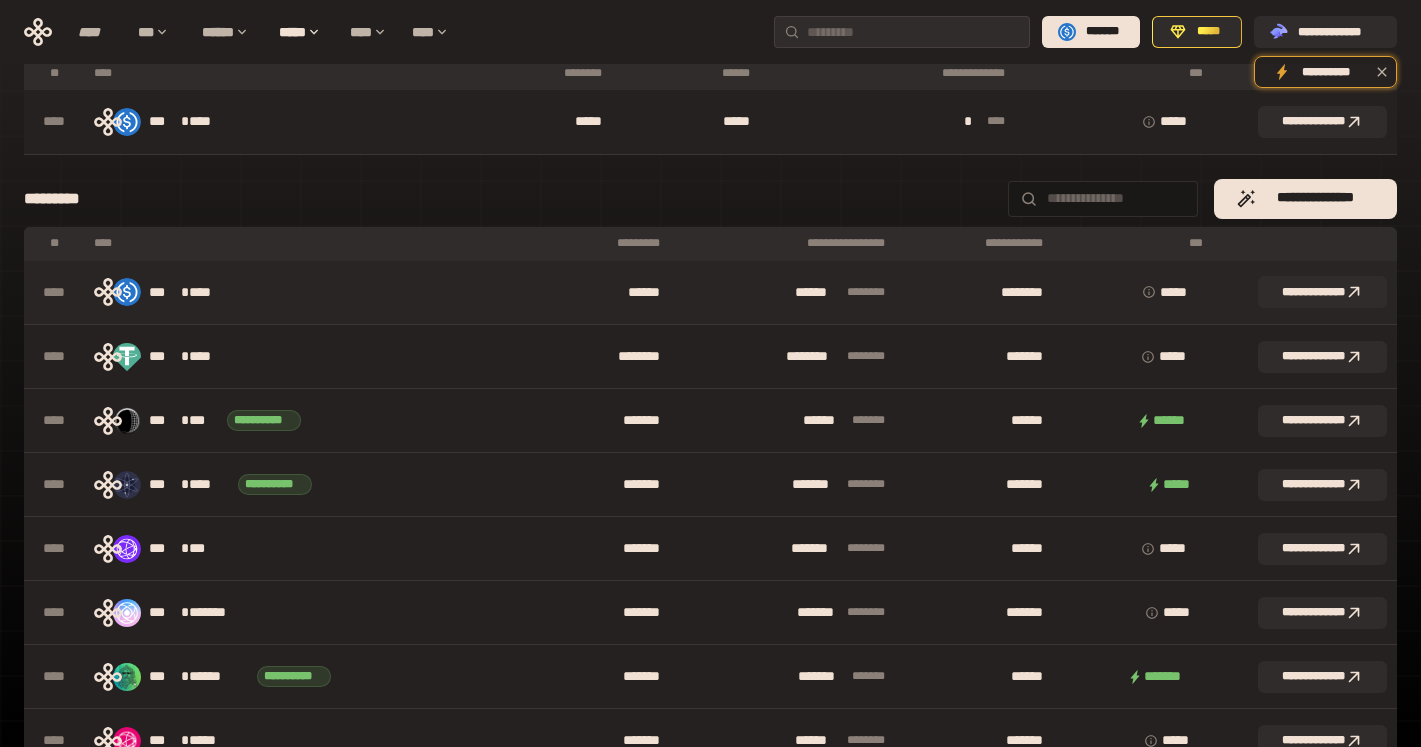 click on "**** *" at bounding box center (1137, 293) 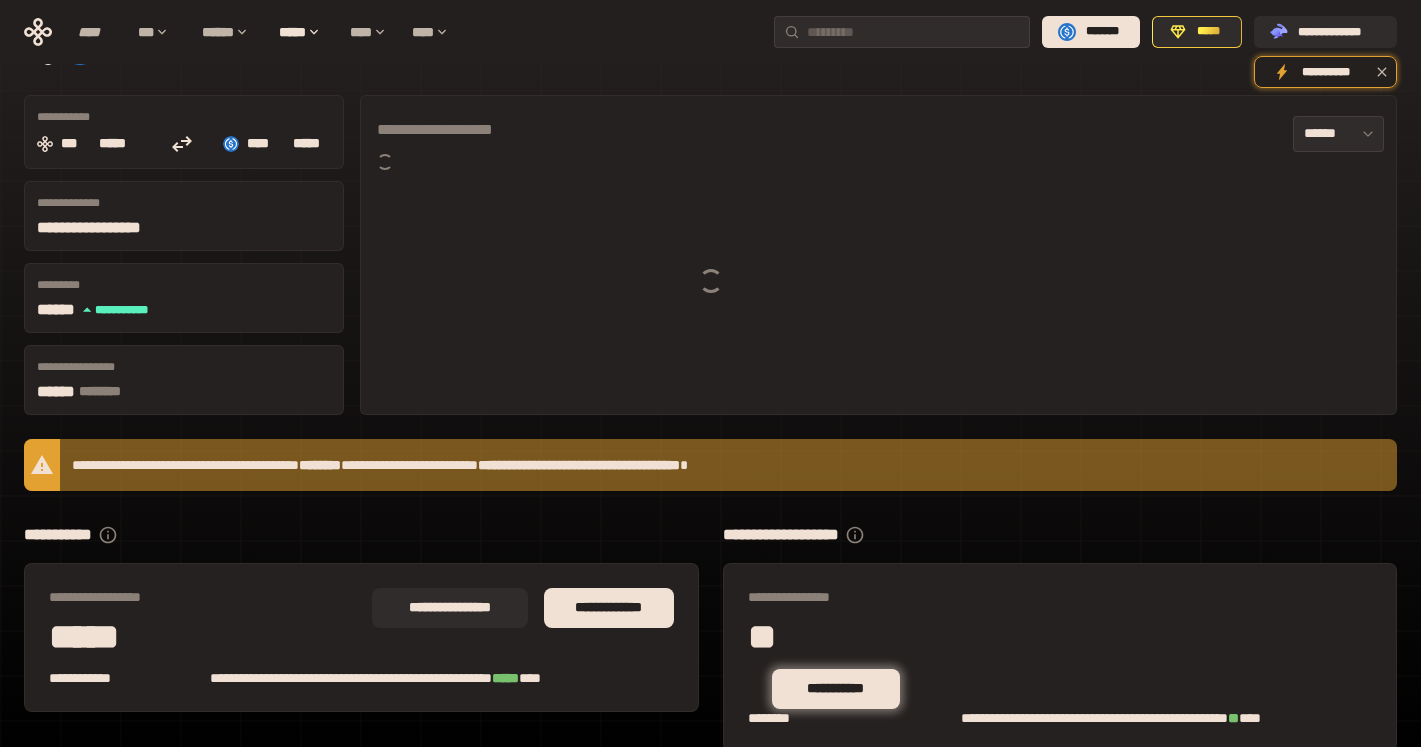 scroll, scrollTop: 149, scrollLeft: 0, axis: vertical 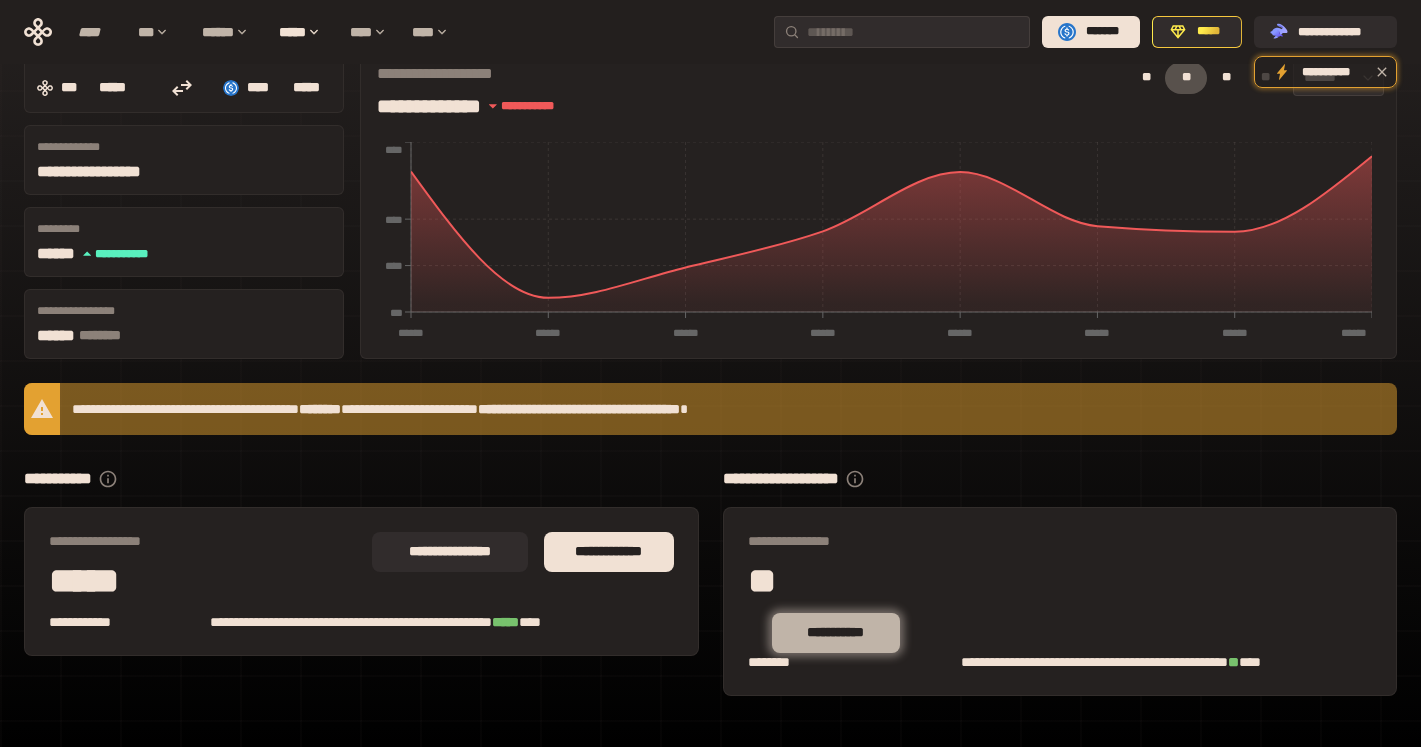 click on "**********" at bounding box center (835, 632) 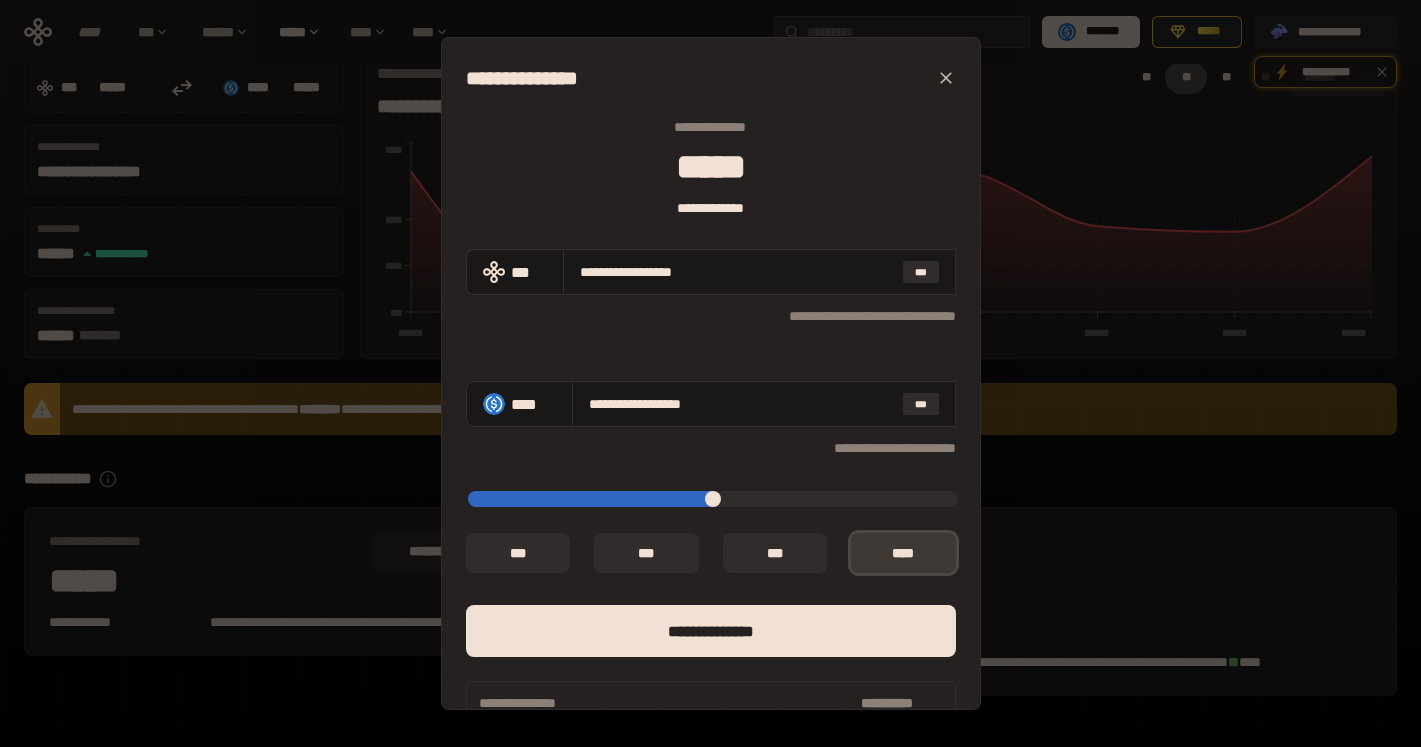 click on "*** *" at bounding box center [903, 553] 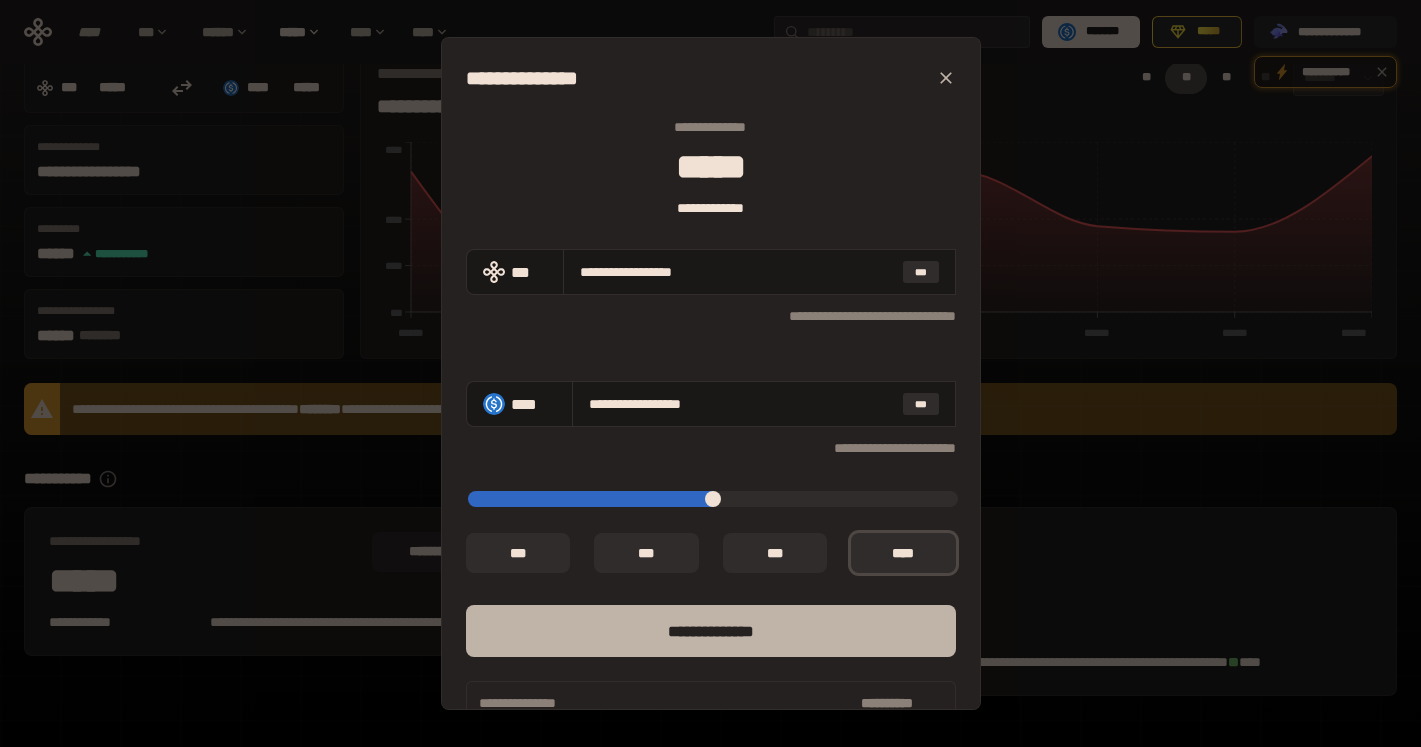 click on "**** *********" at bounding box center (711, 631) 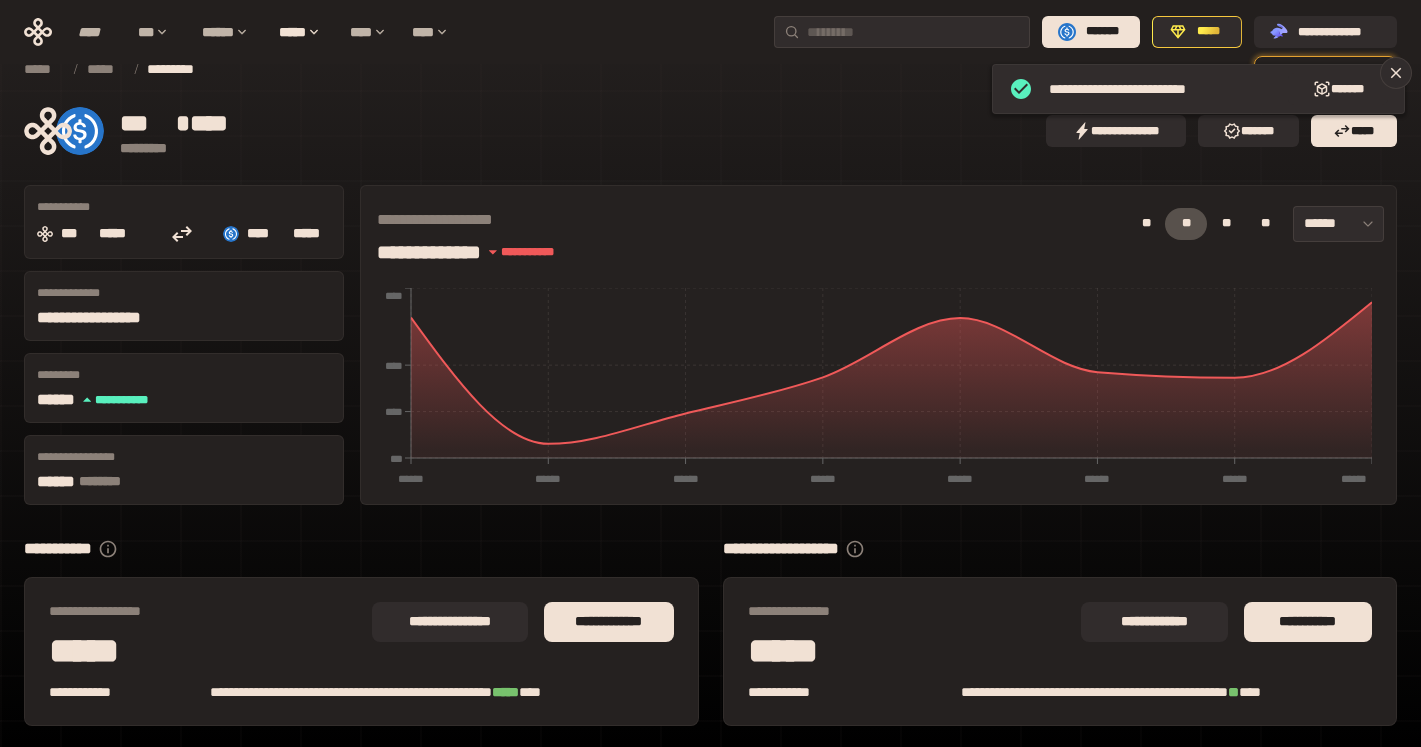 scroll, scrollTop: 0, scrollLeft: 0, axis: both 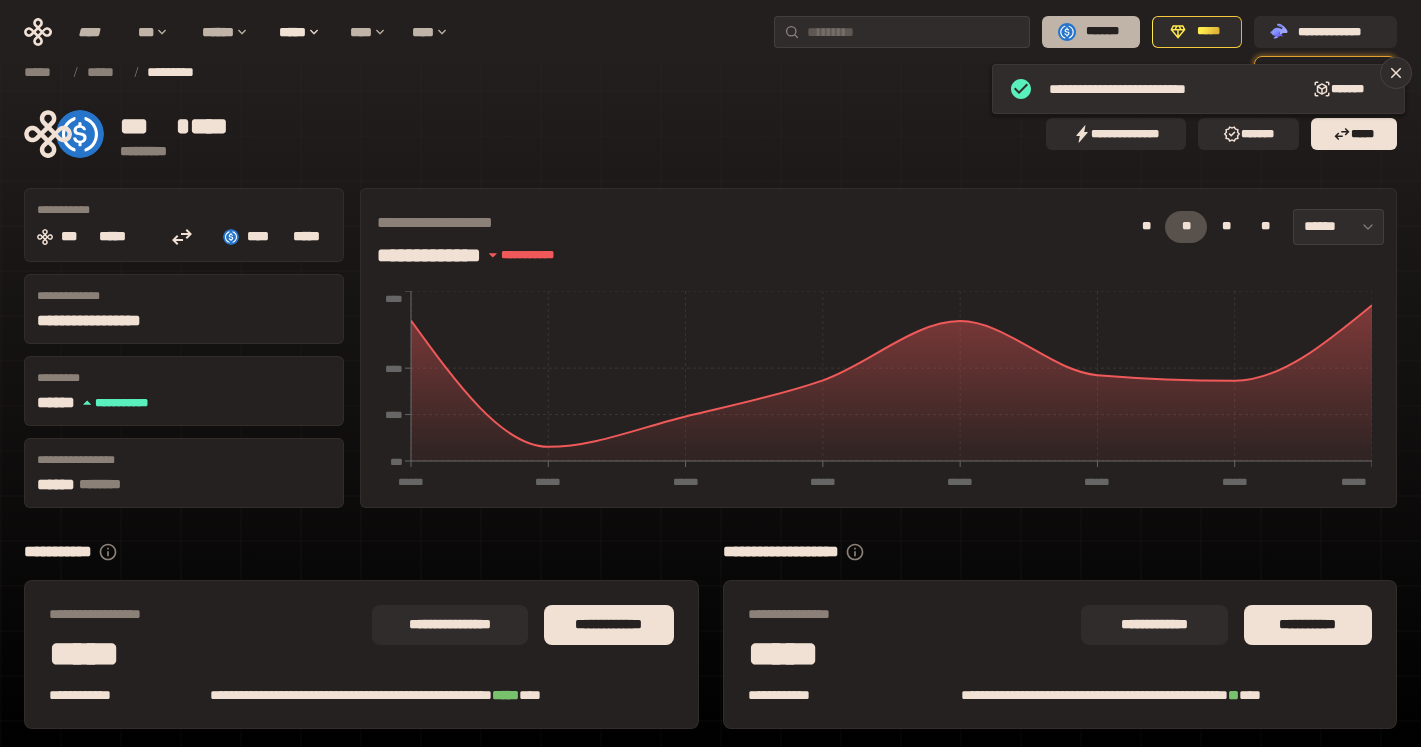 click on "*******" at bounding box center [1102, 32] 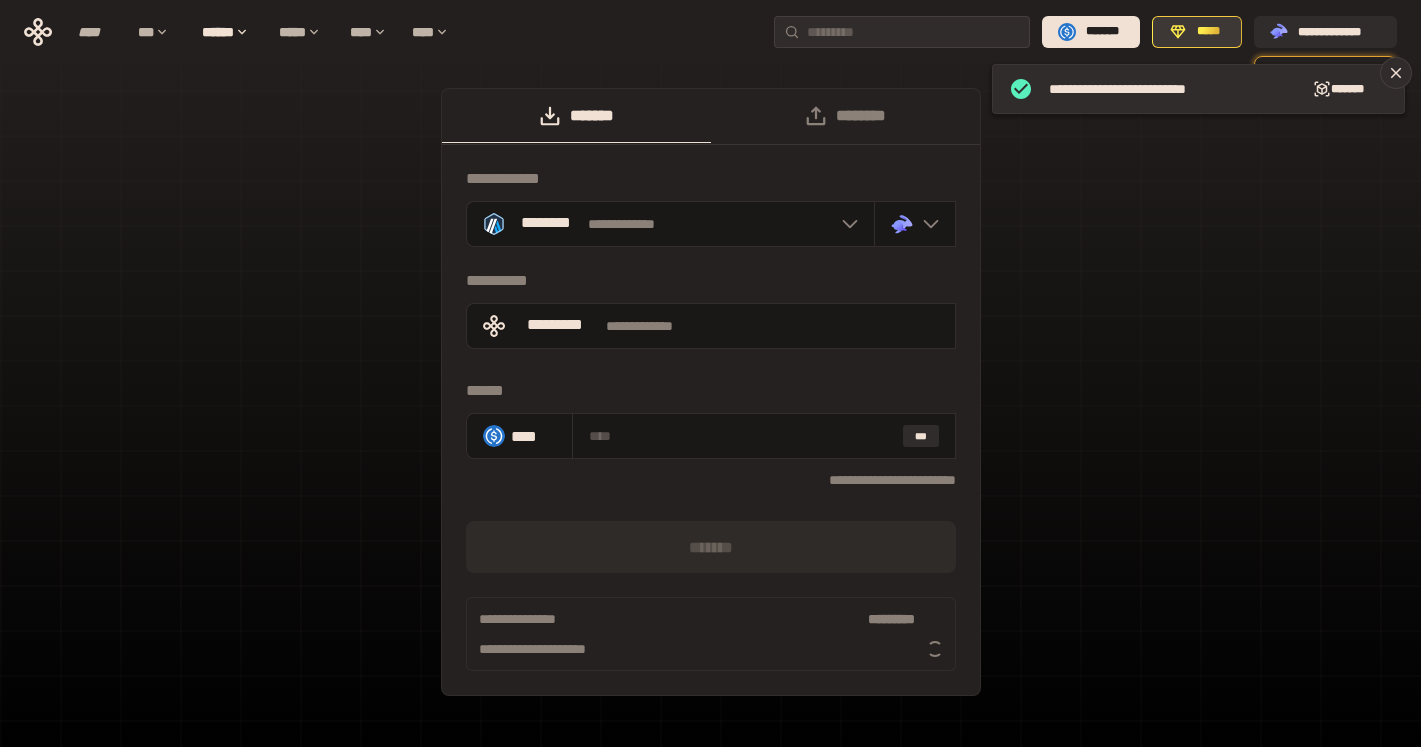 click on "*****" at bounding box center [1208, 32] 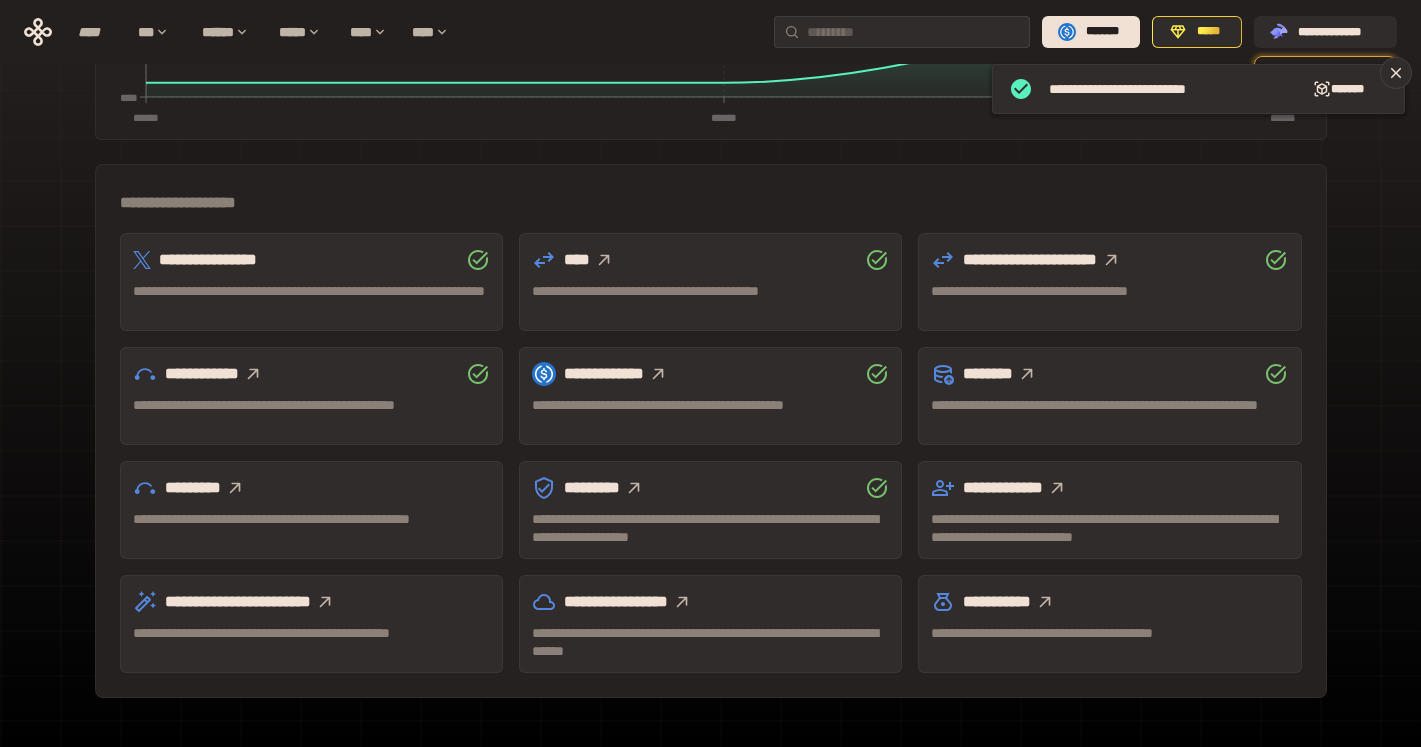 scroll, scrollTop: 461, scrollLeft: 0, axis: vertical 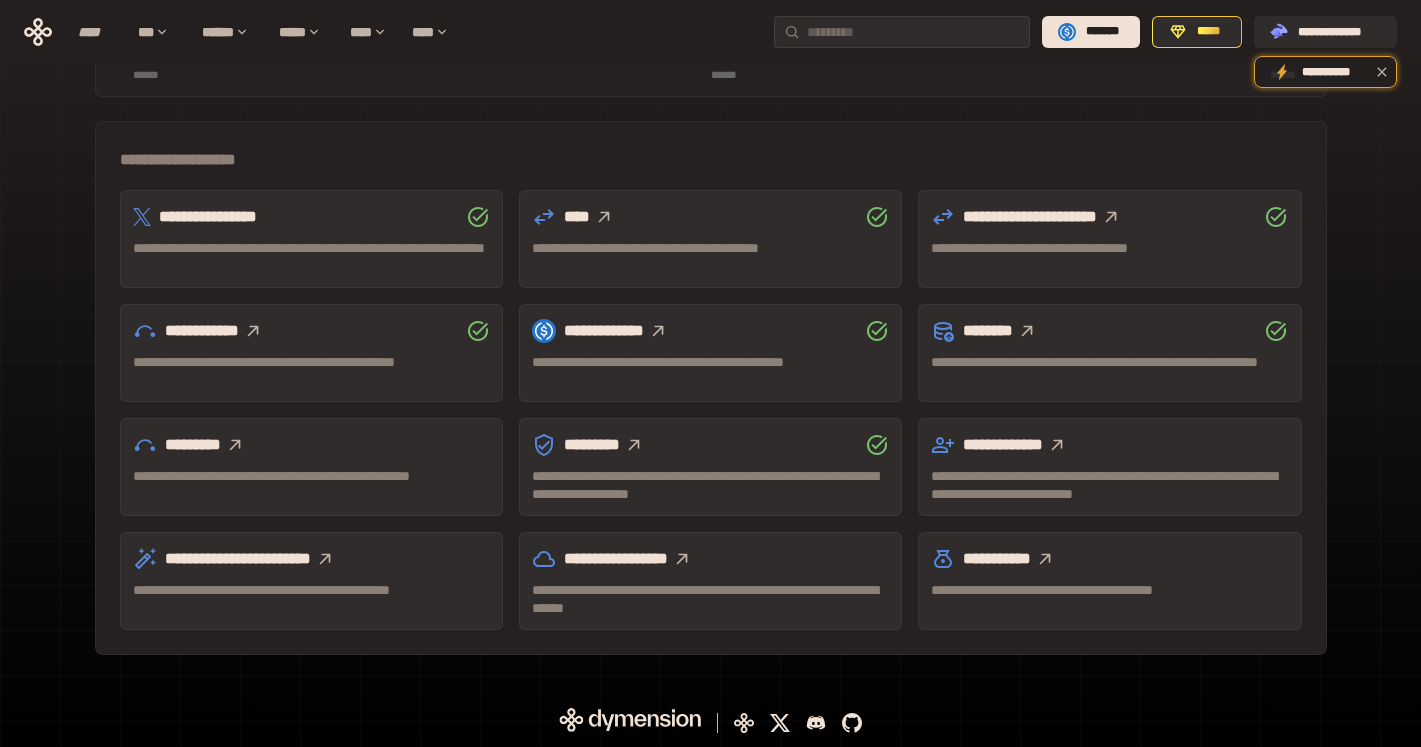 click 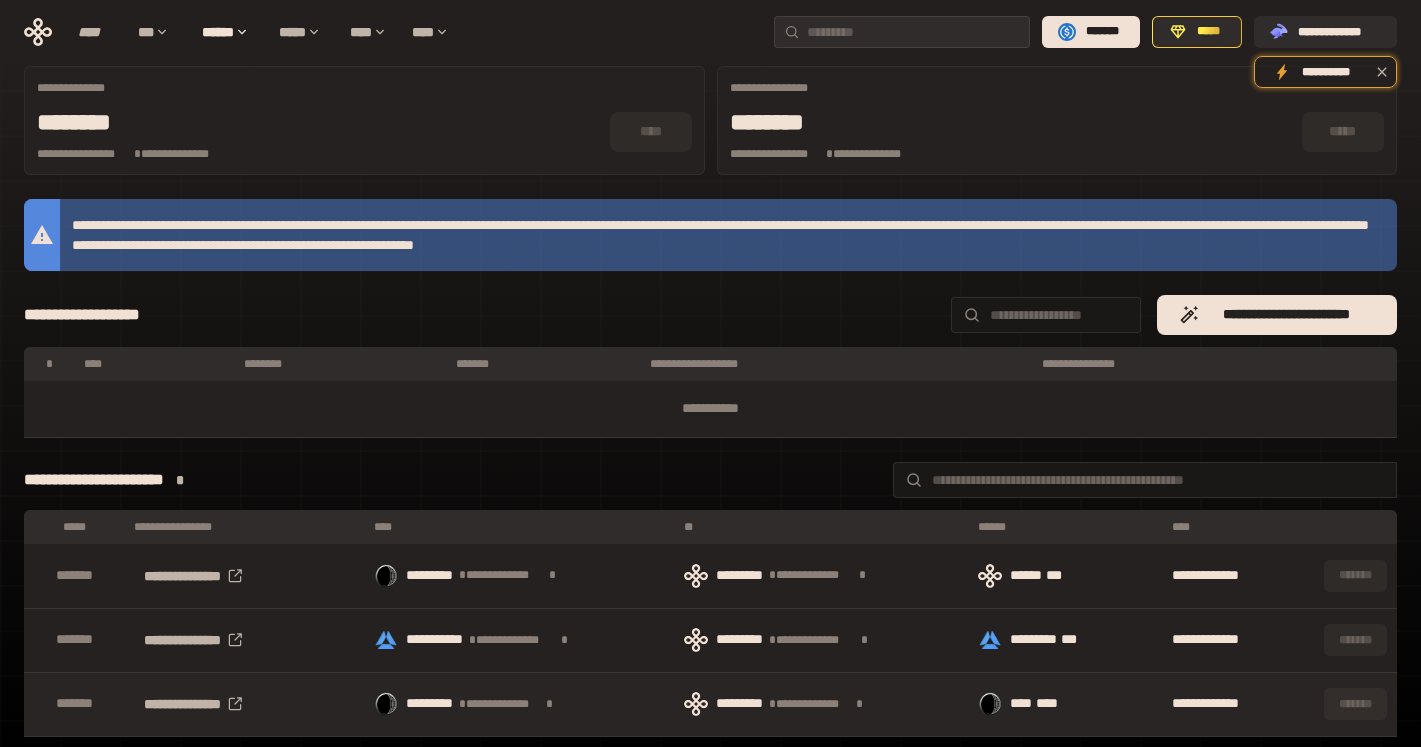 scroll, scrollTop: 0, scrollLeft: 0, axis: both 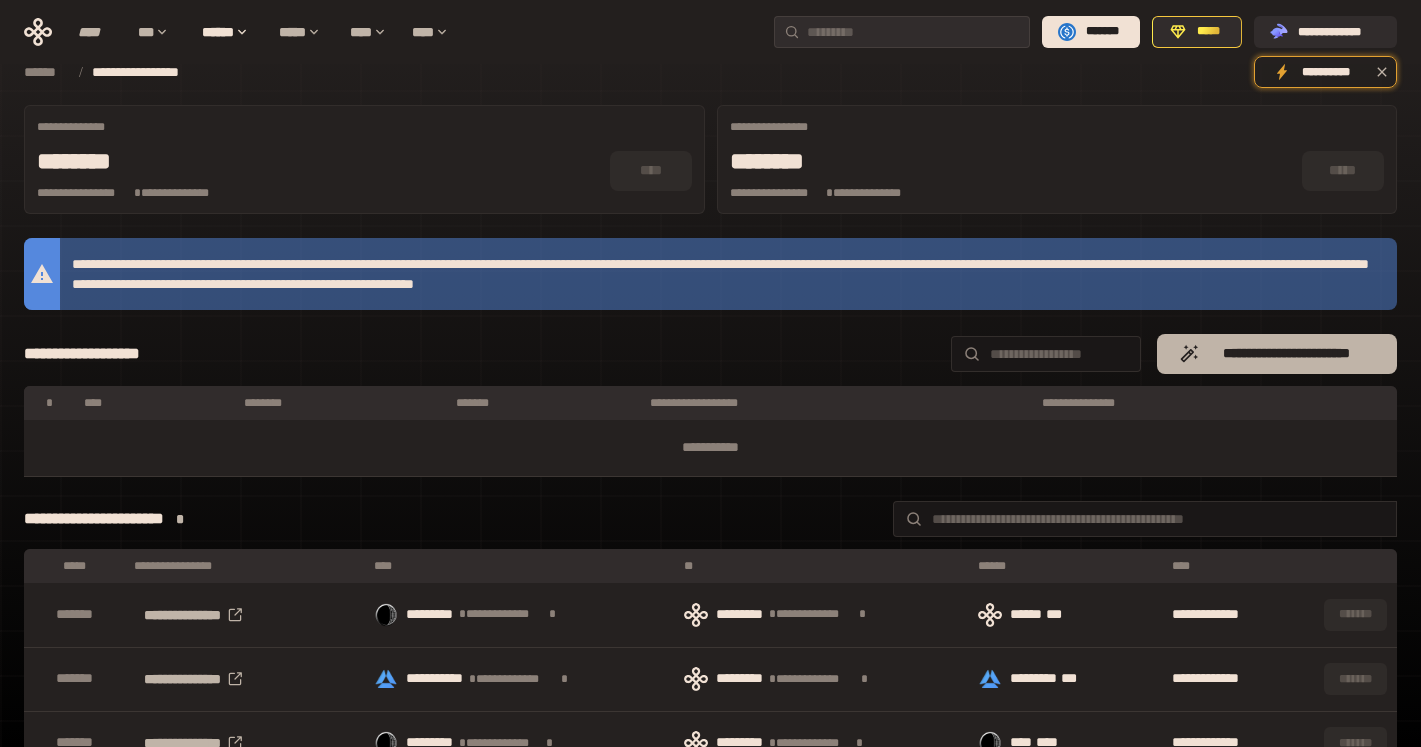 click on "**********" at bounding box center (1287, 354) 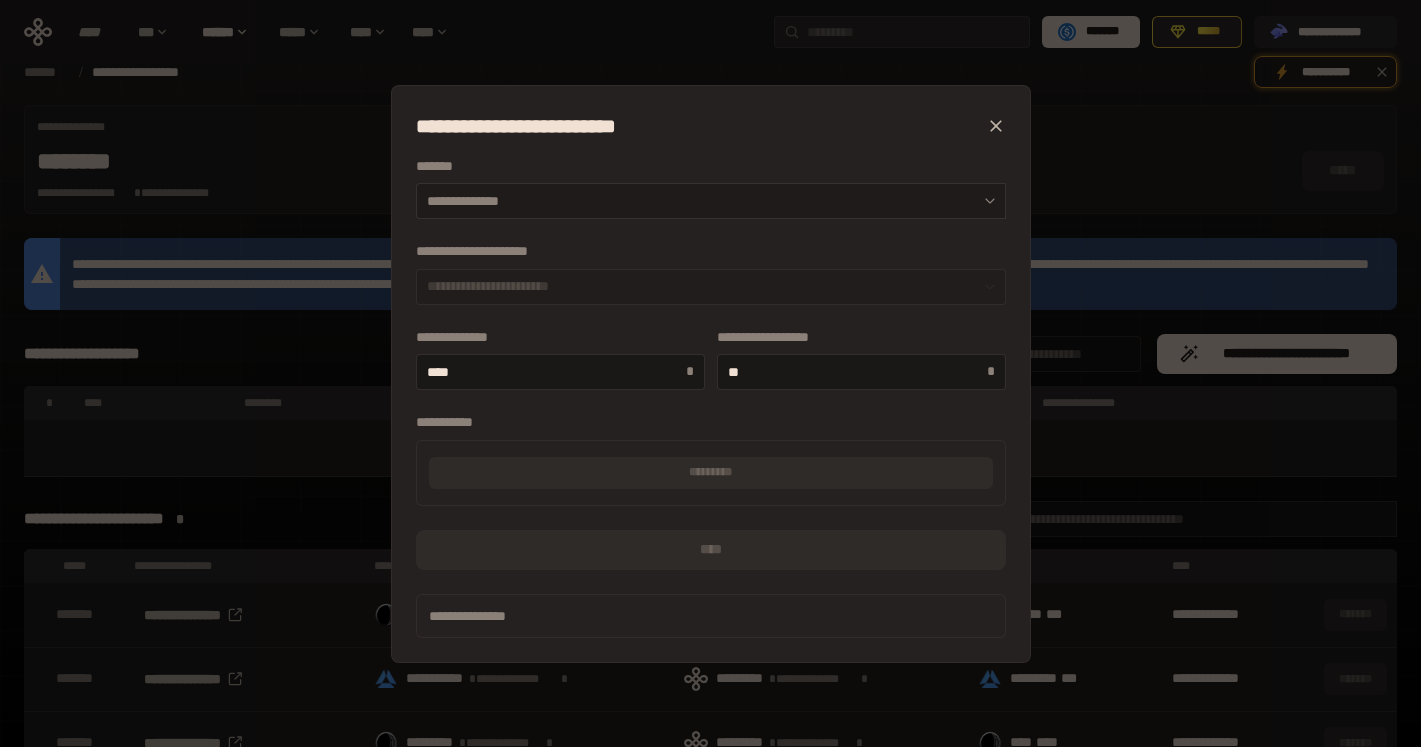 click on "**********" at bounding box center (711, 201) 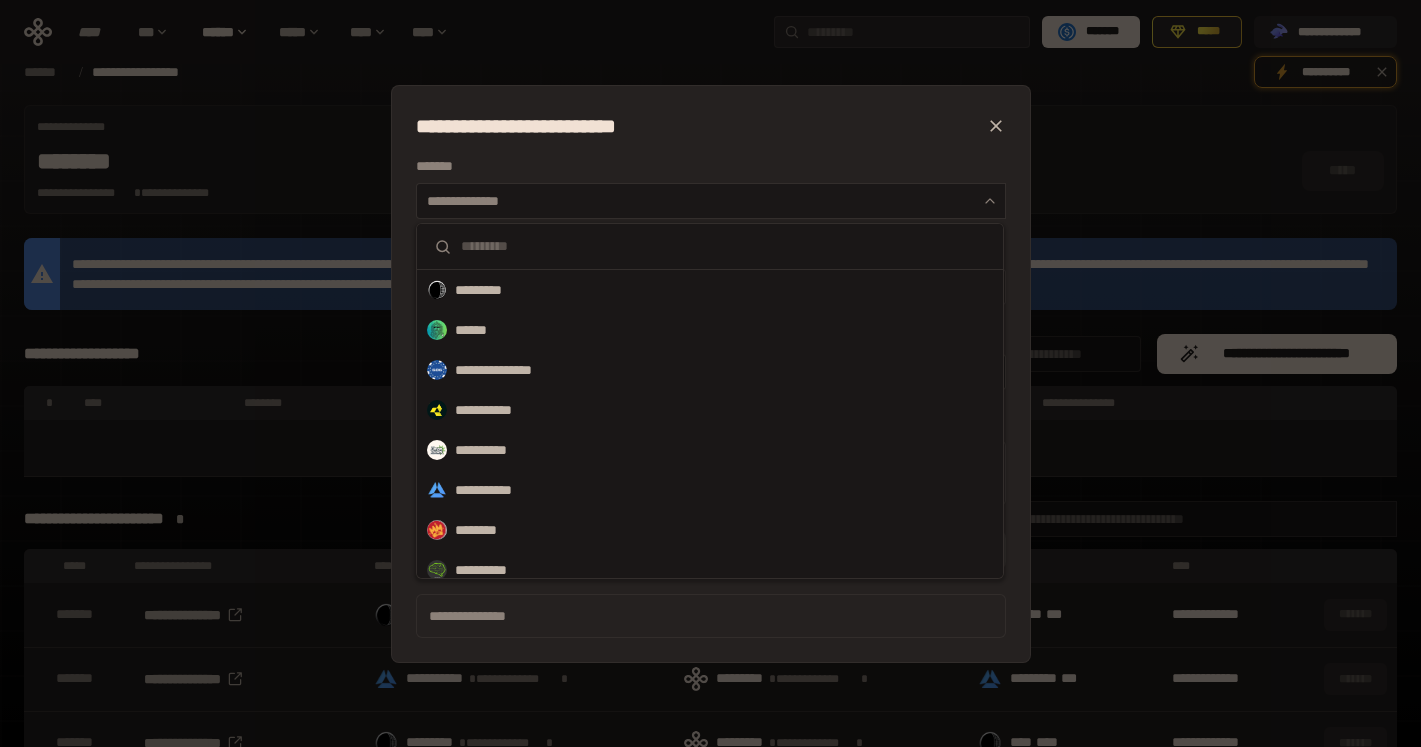 click 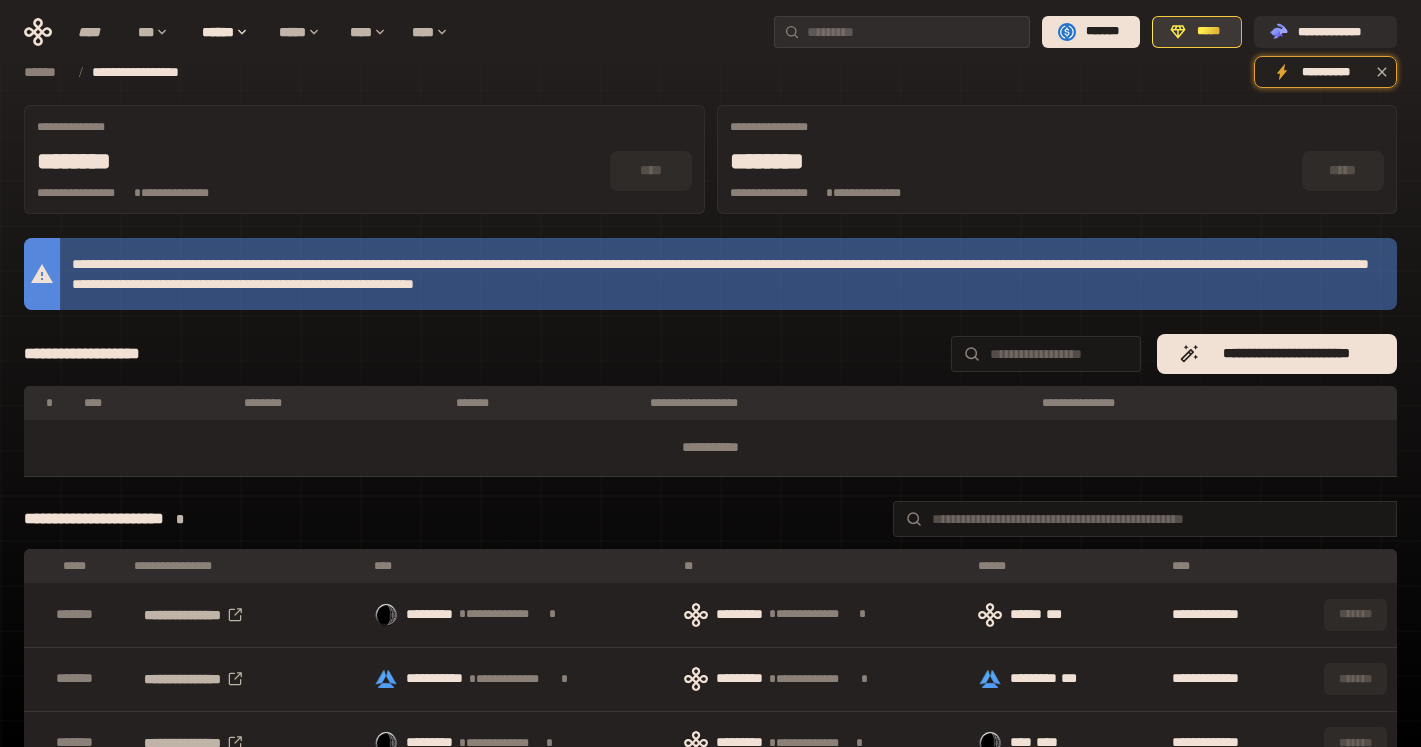click on "*****" at bounding box center (1197, 32) 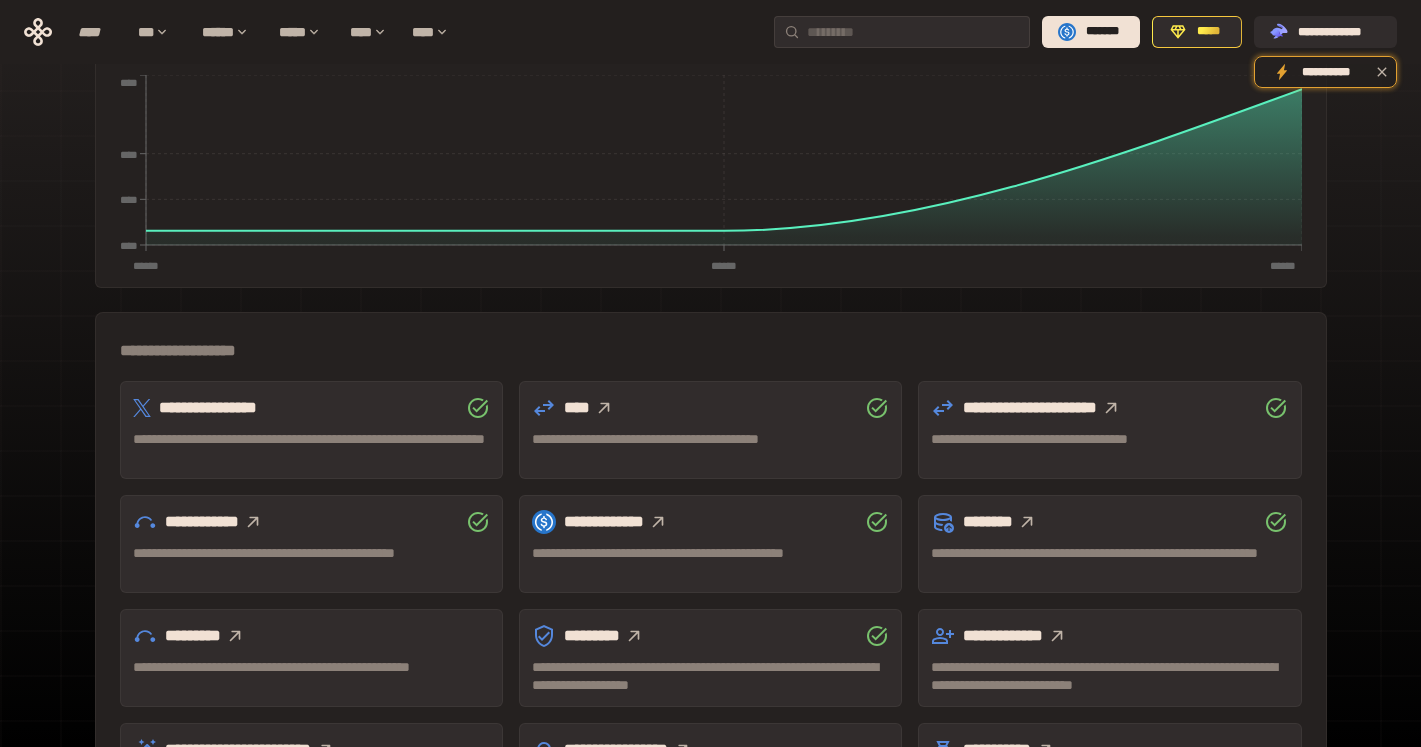 scroll, scrollTop: 0, scrollLeft: 0, axis: both 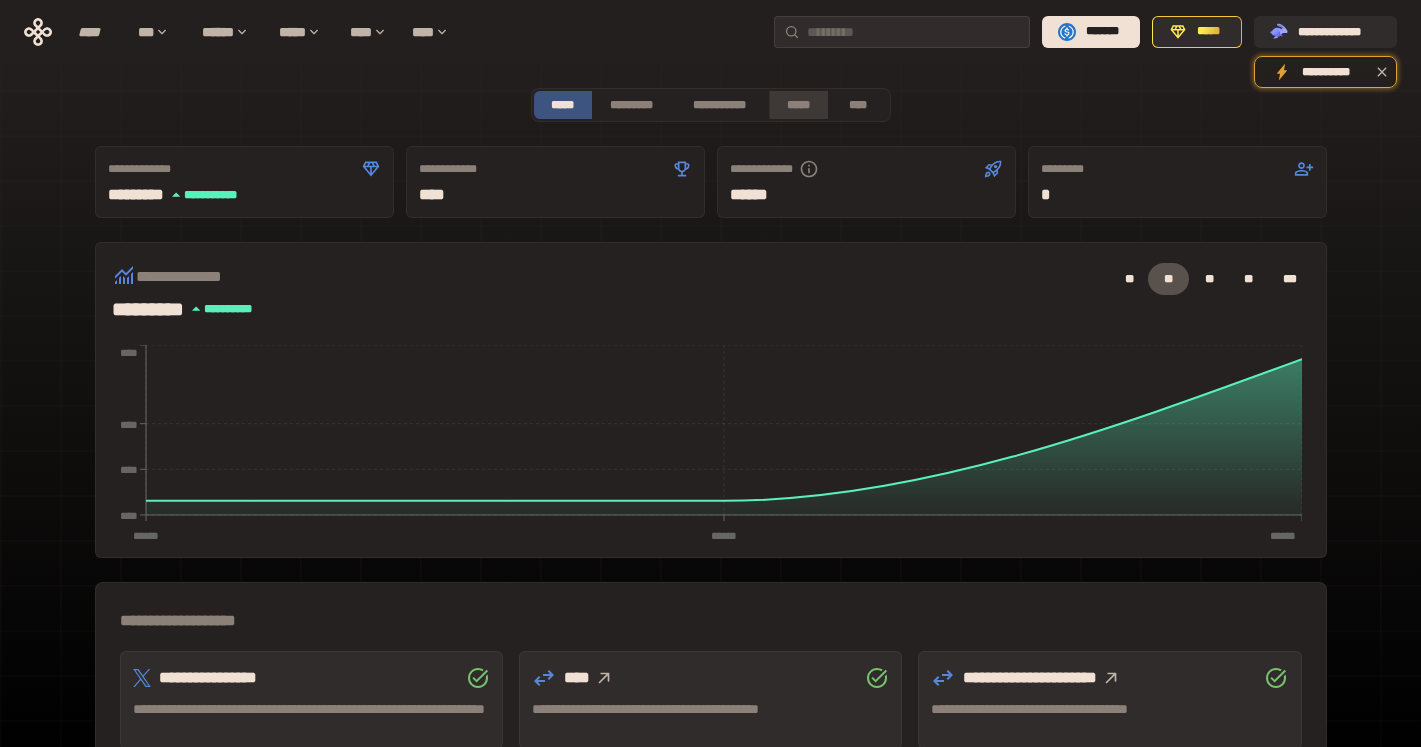click on "*****" at bounding box center [798, 105] 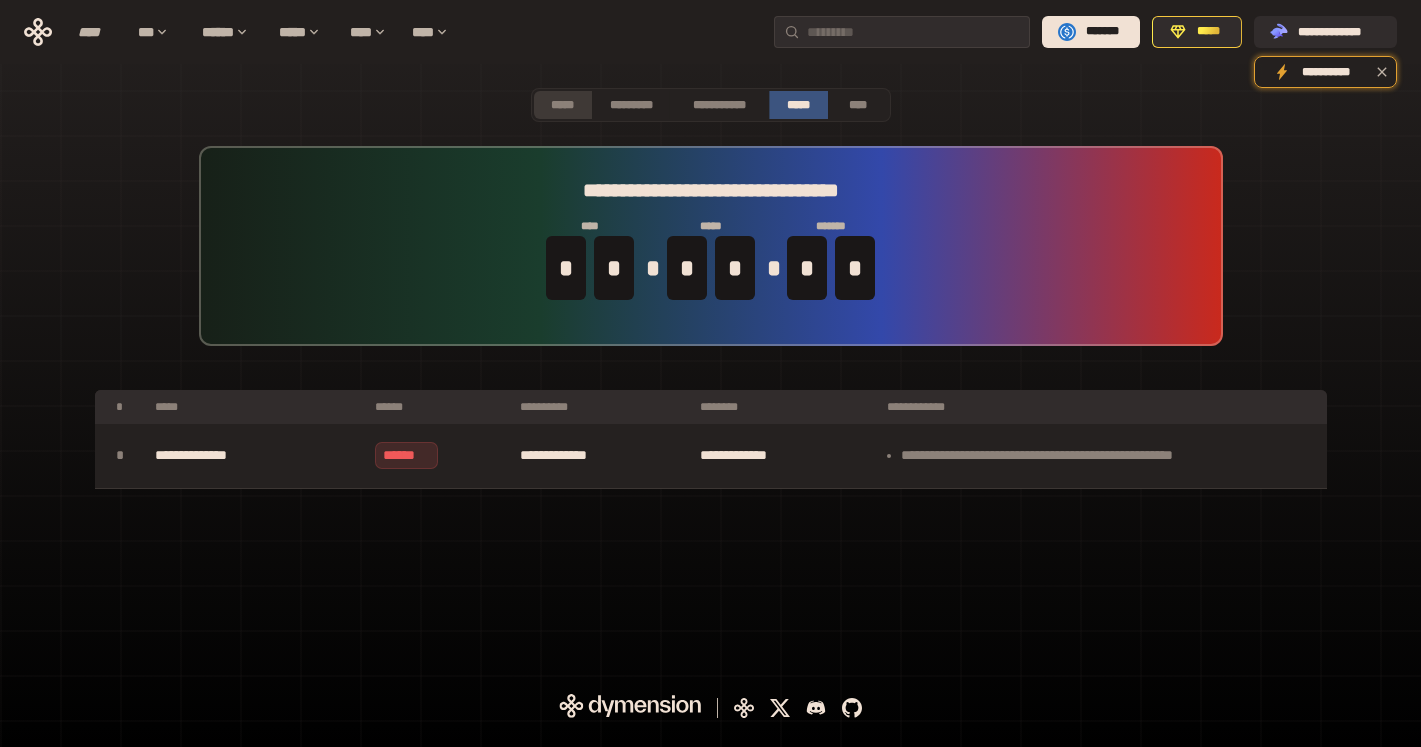 click on "*****" at bounding box center [563, 105] 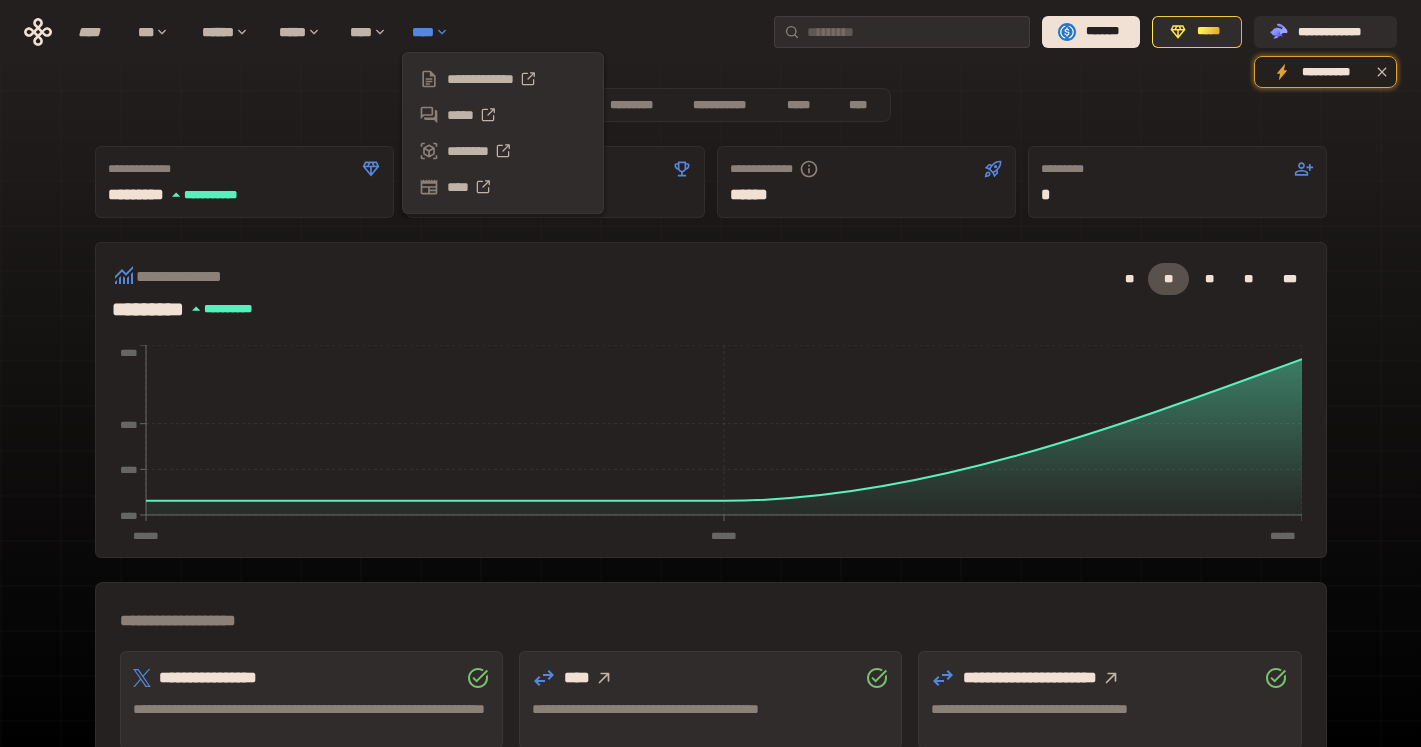 click 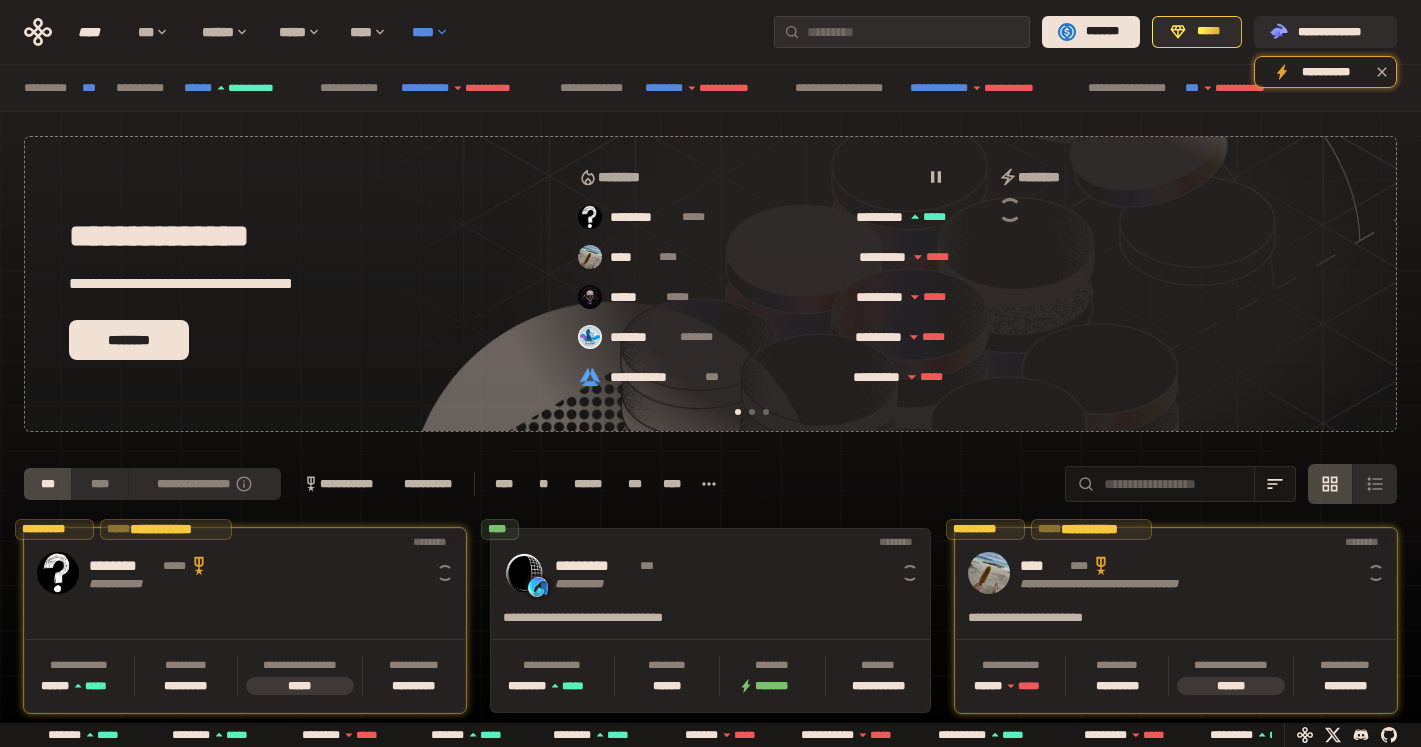 scroll, scrollTop: 0, scrollLeft: 16, axis: horizontal 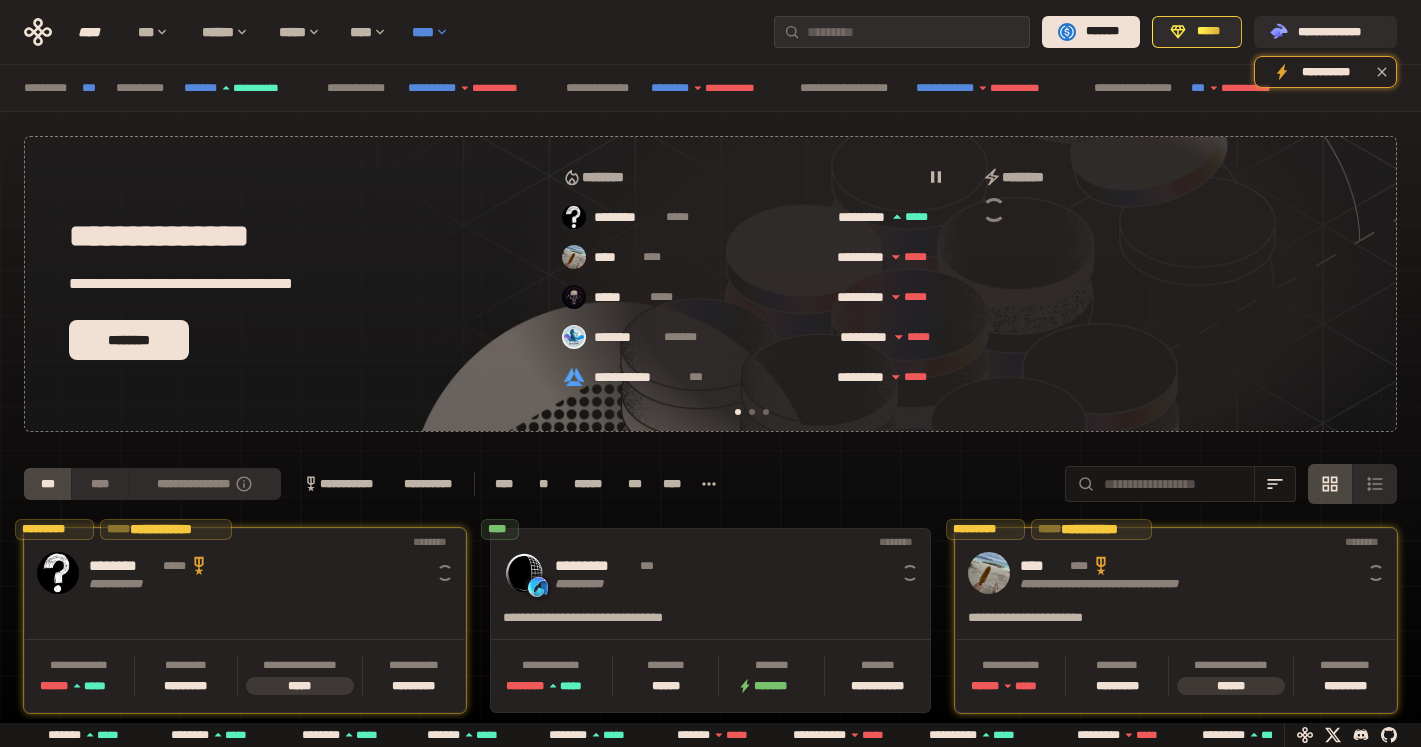 click 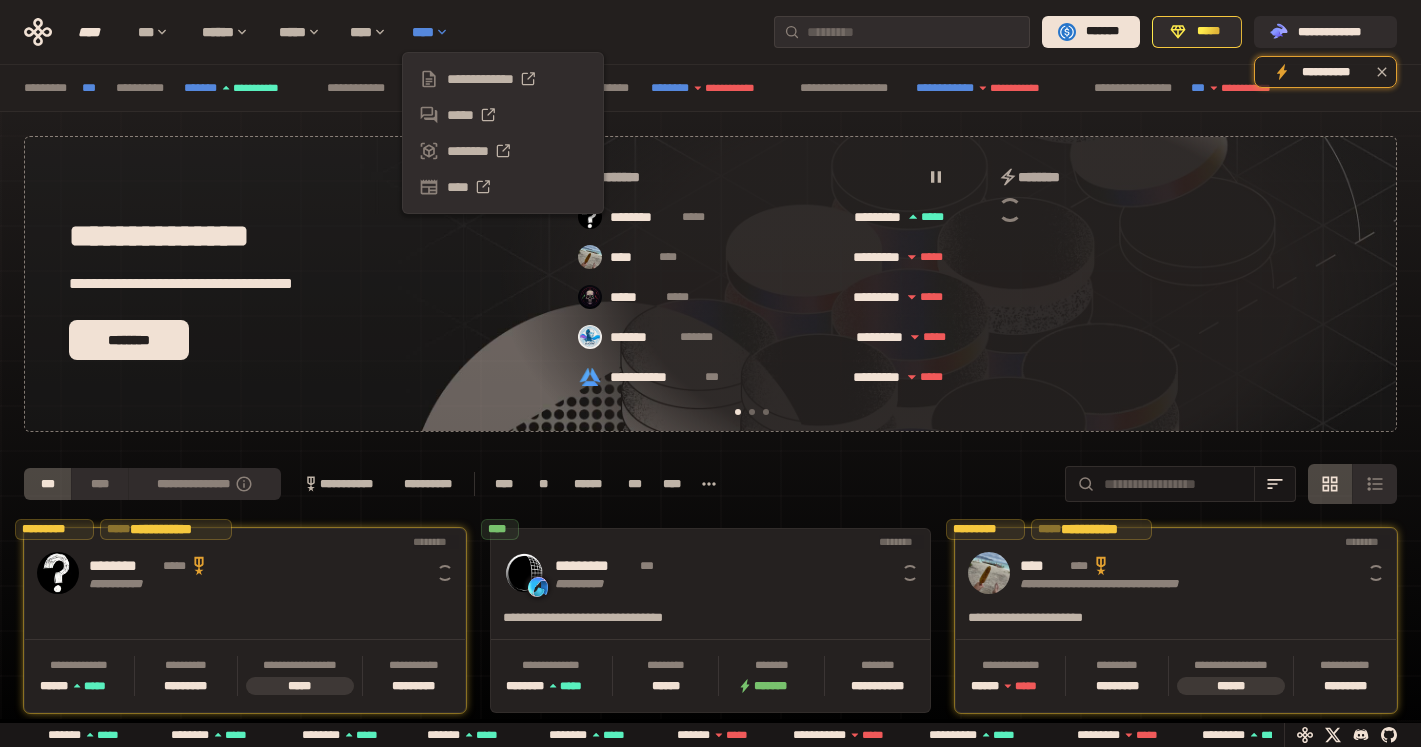 scroll, scrollTop: 0, scrollLeft: 16, axis: horizontal 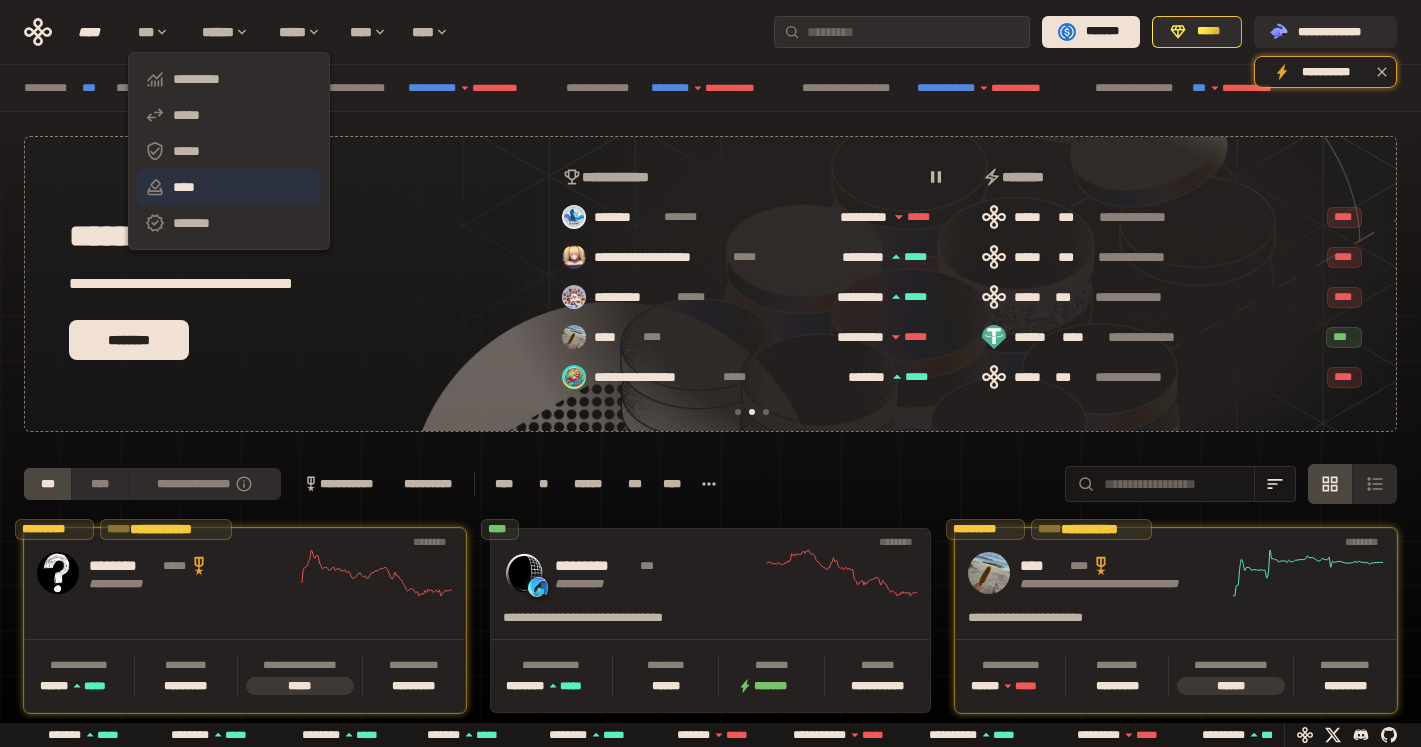 click on "****" at bounding box center (229, 187) 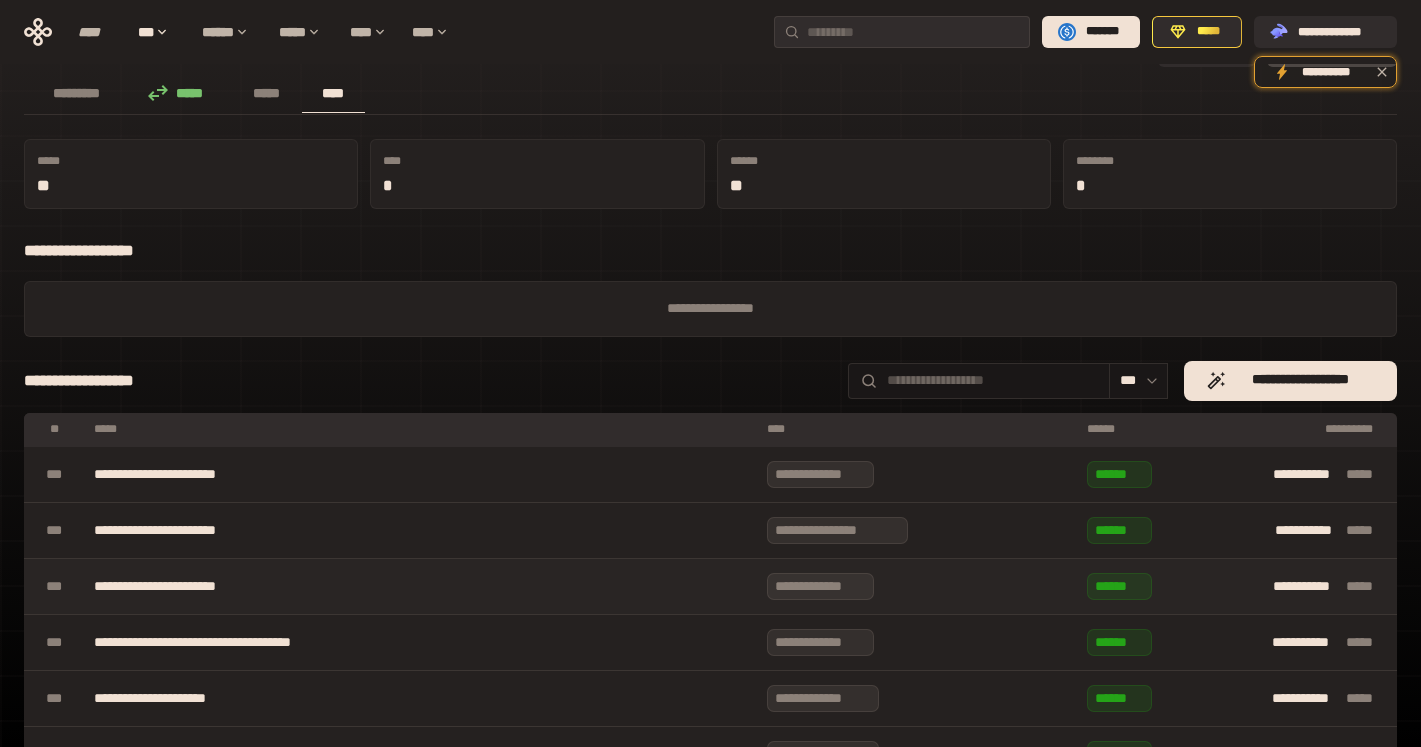 scroll, scrollTop: 0, scrollLeft: 0, axis: both 